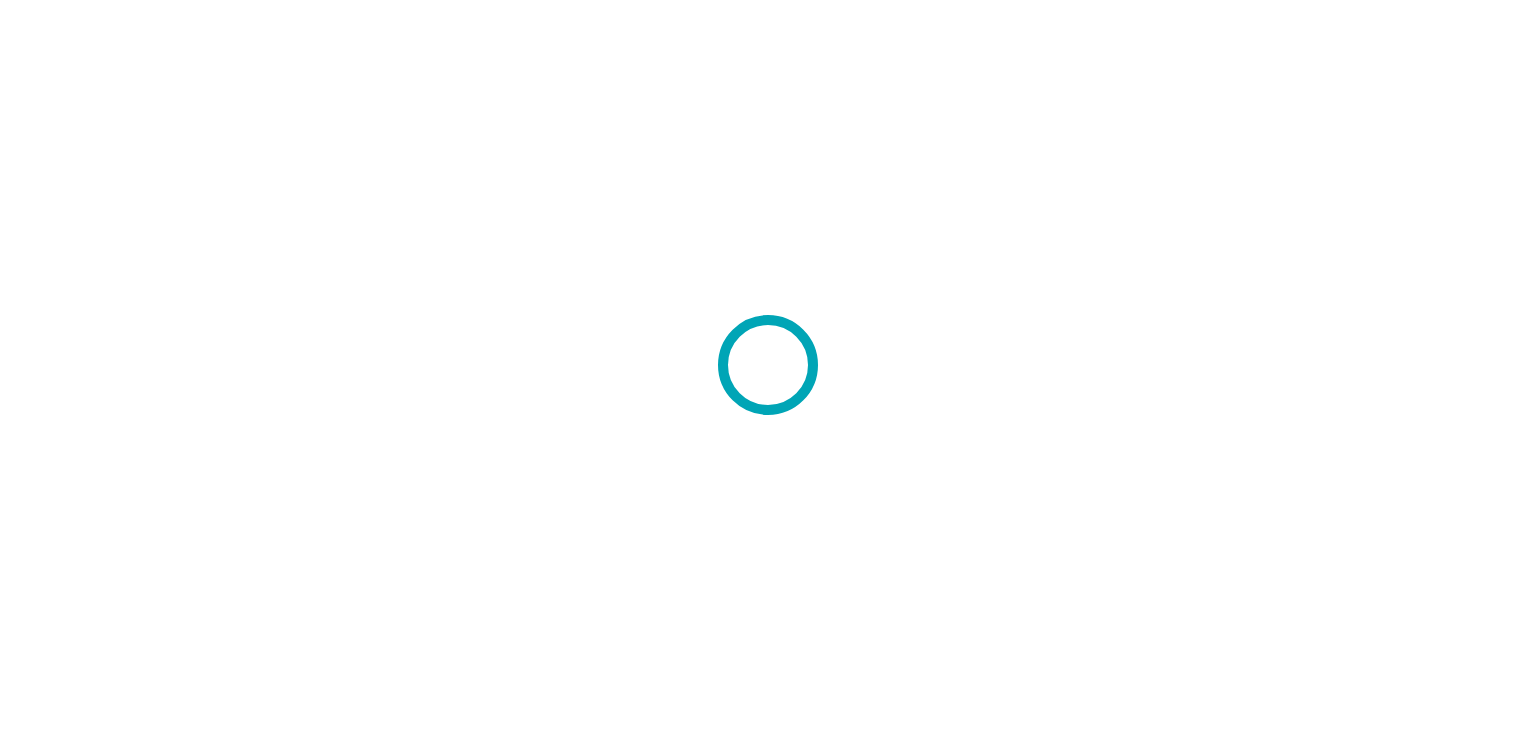 scroll, scrollTop: 0, scrollLeft: 0, axis: both 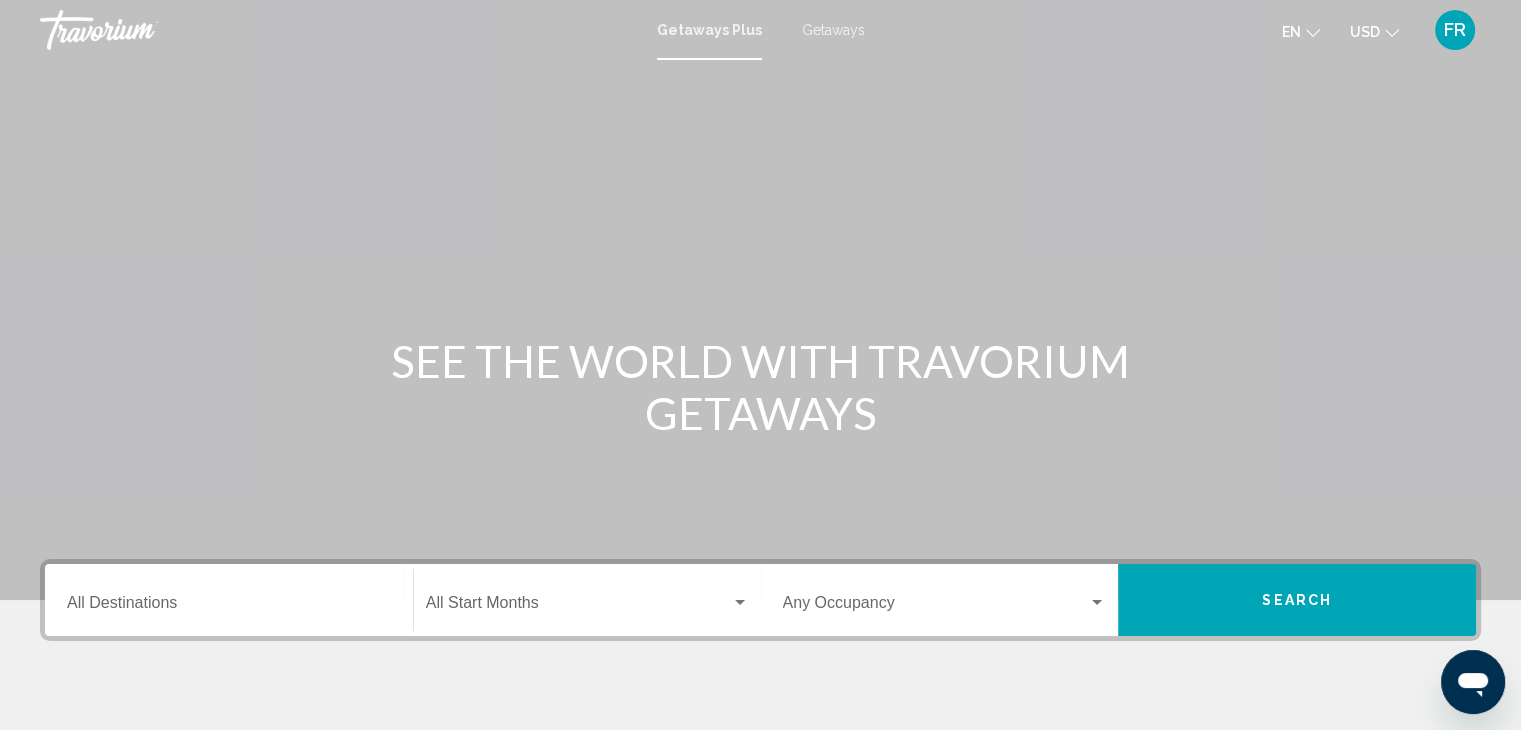 click 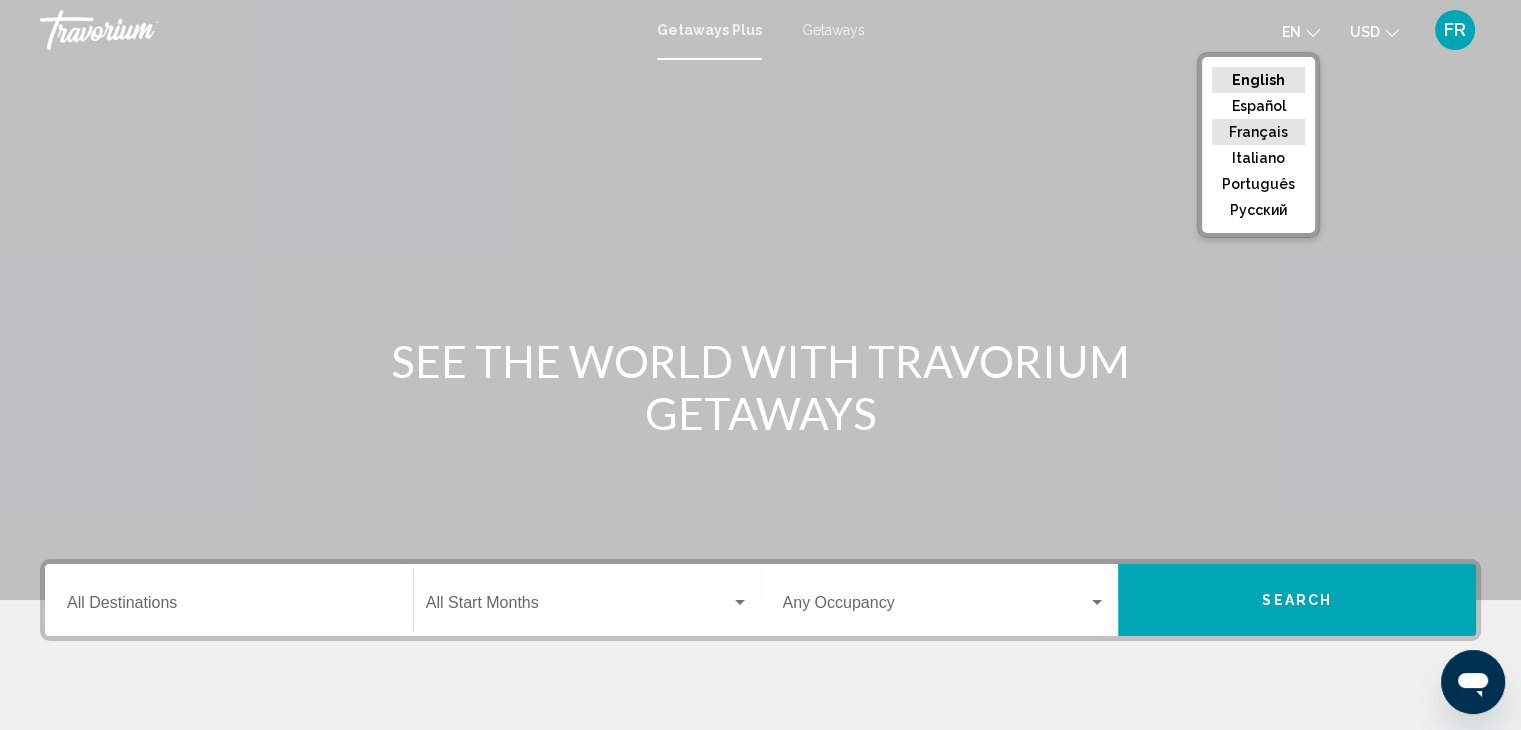 click on "Français" 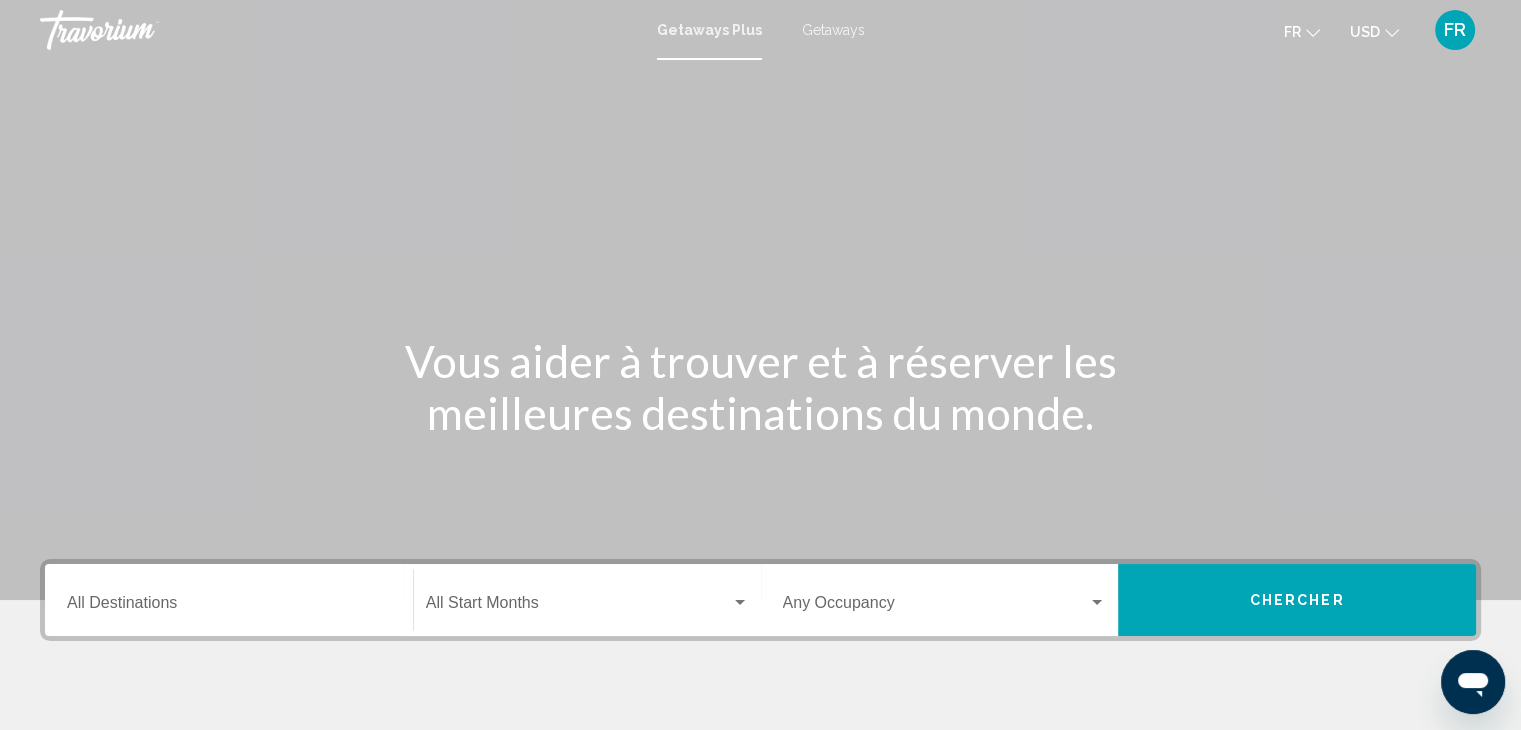 click on "USD" 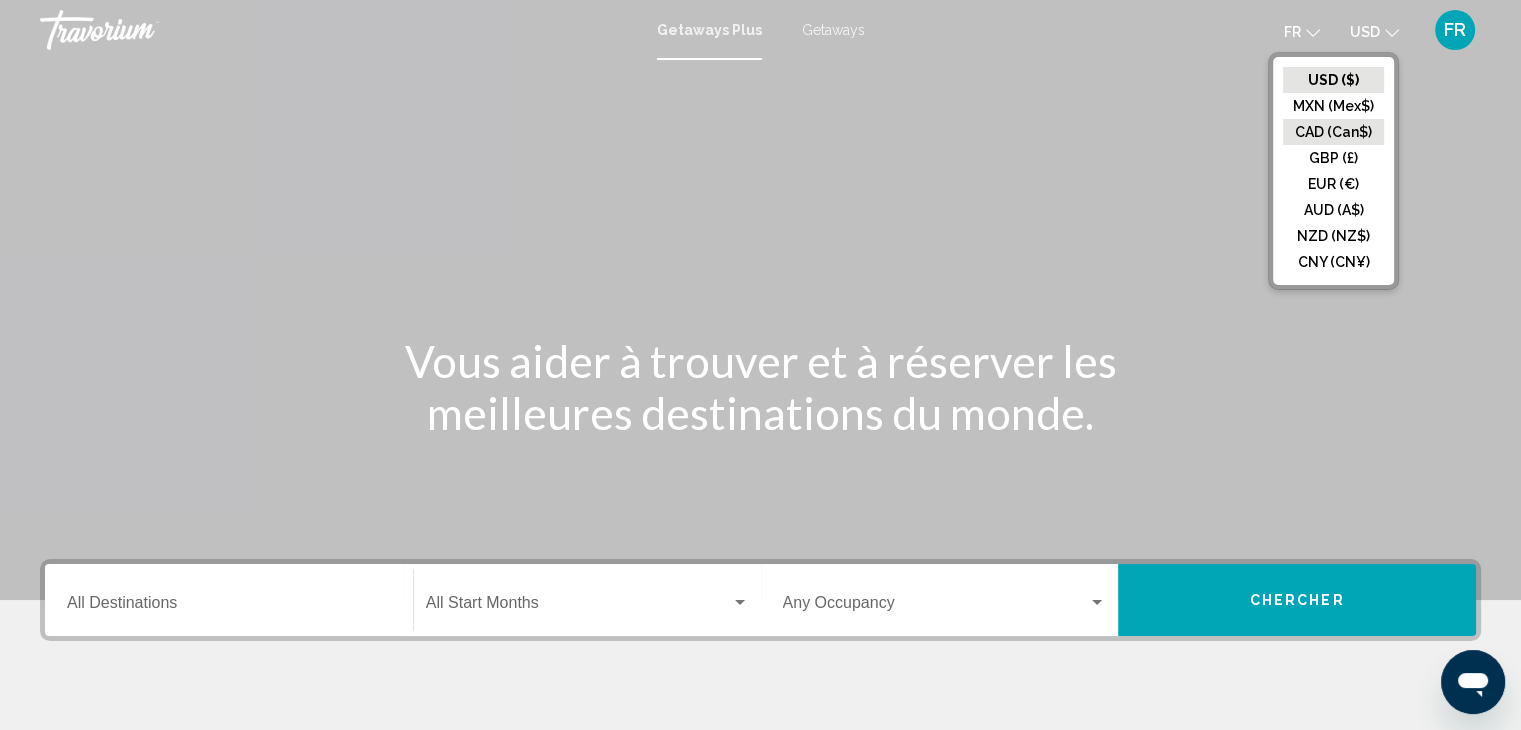 click on "CAD (Can$)" 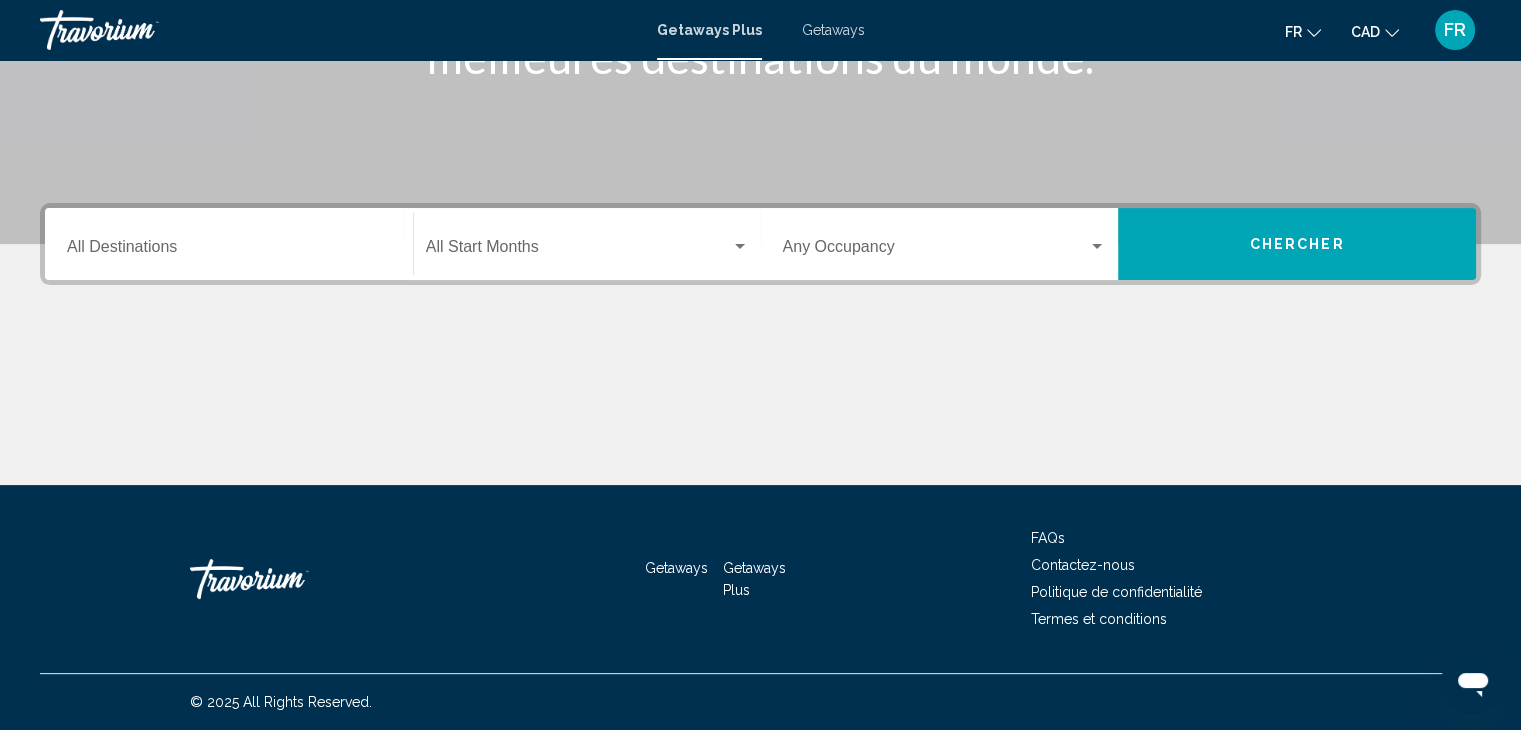scroll, scrollTop: 0, scrollLeft: 0, axis: both 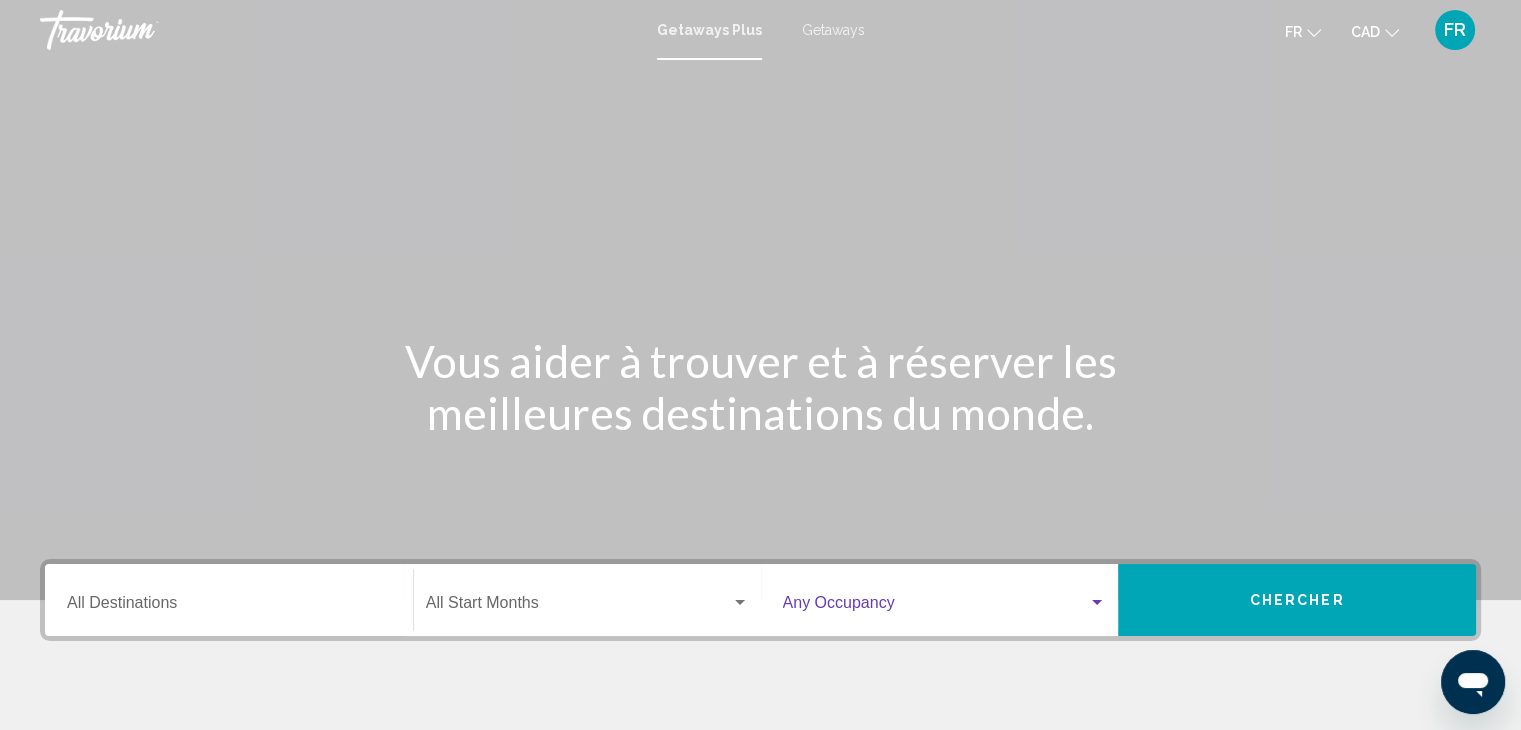 click at bounding box center (936, 607) 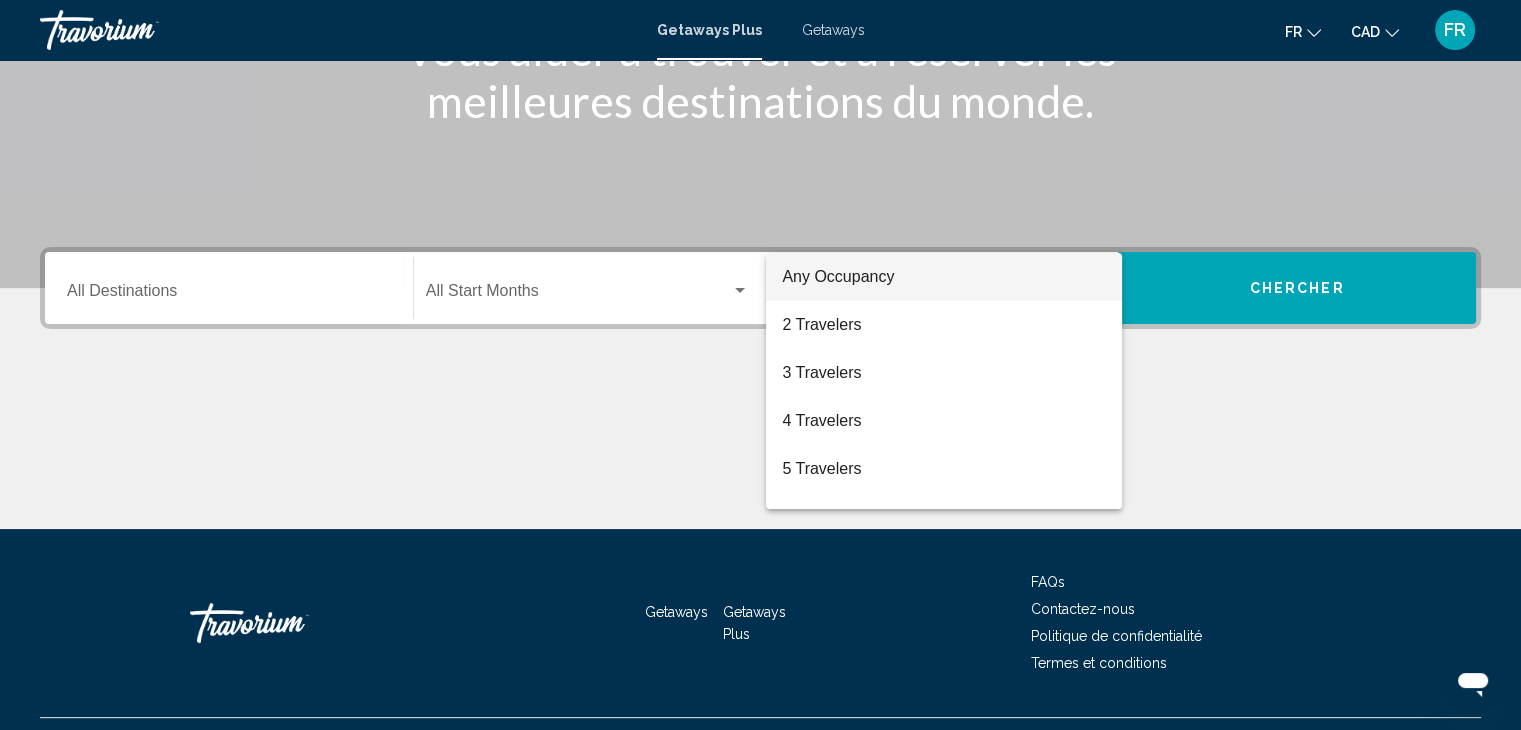 scroll, scrollTop: 356, scrollLeft: 0, axis: vertical 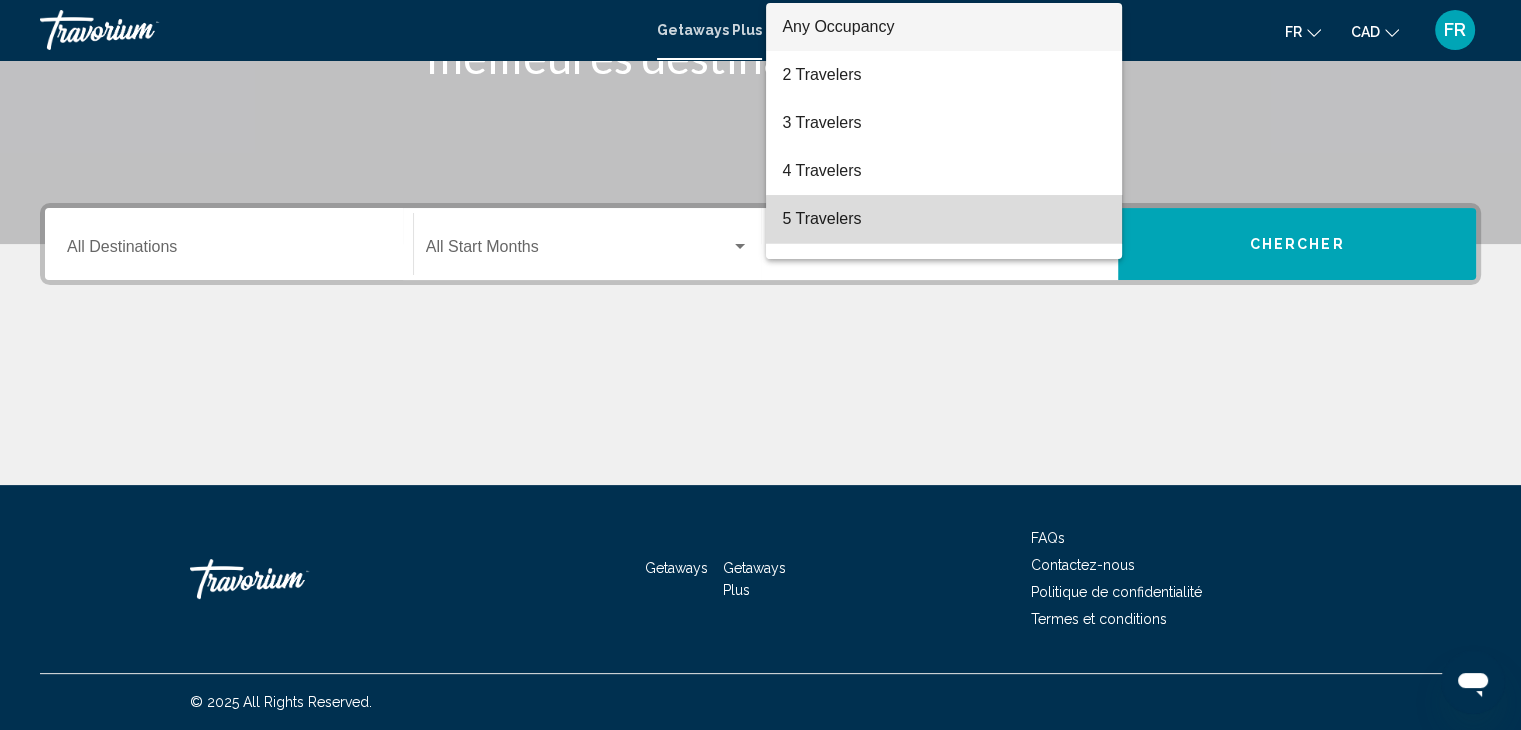 click on "5 Travelers" at bounding box center (944, 219) 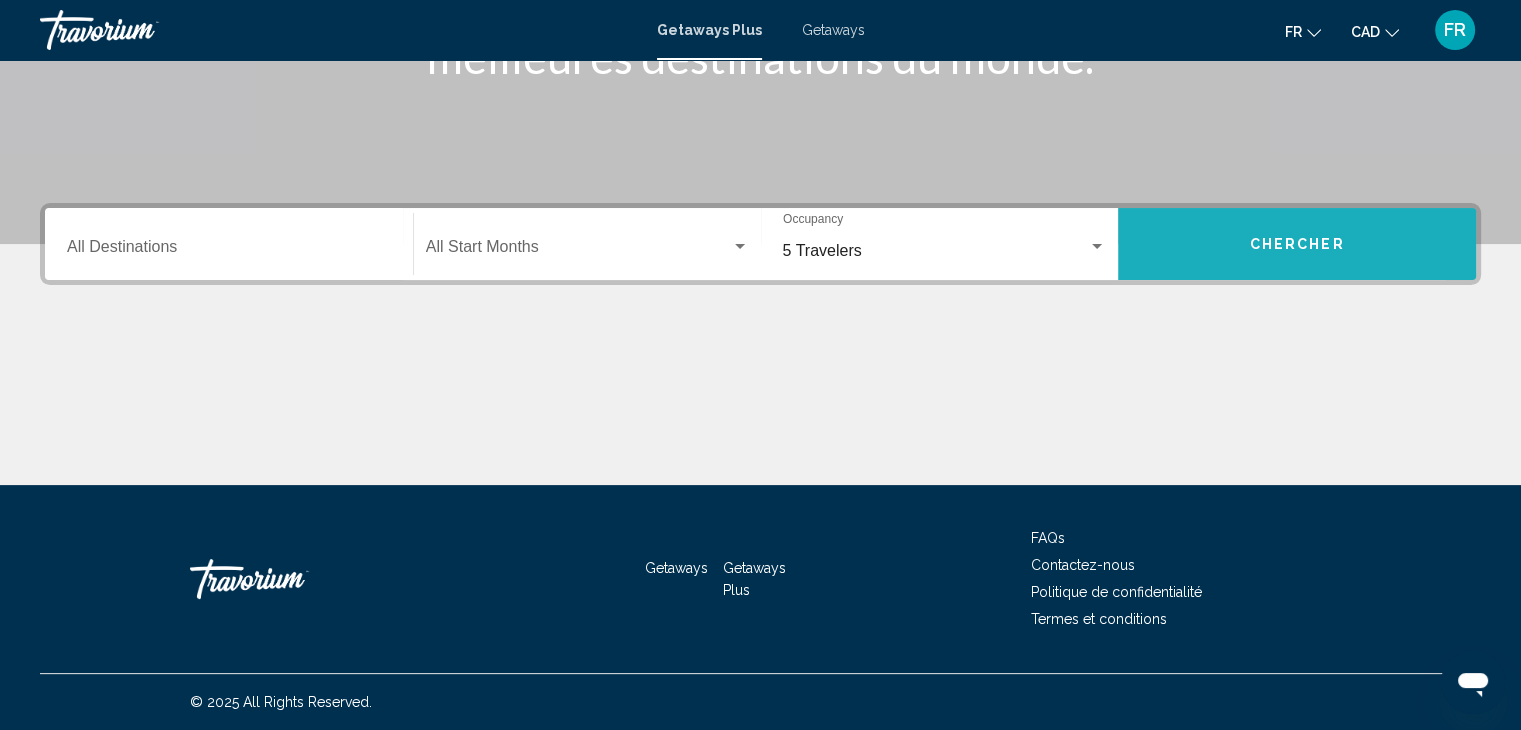 click on "Chercher" at bounding box center [1297, 244] 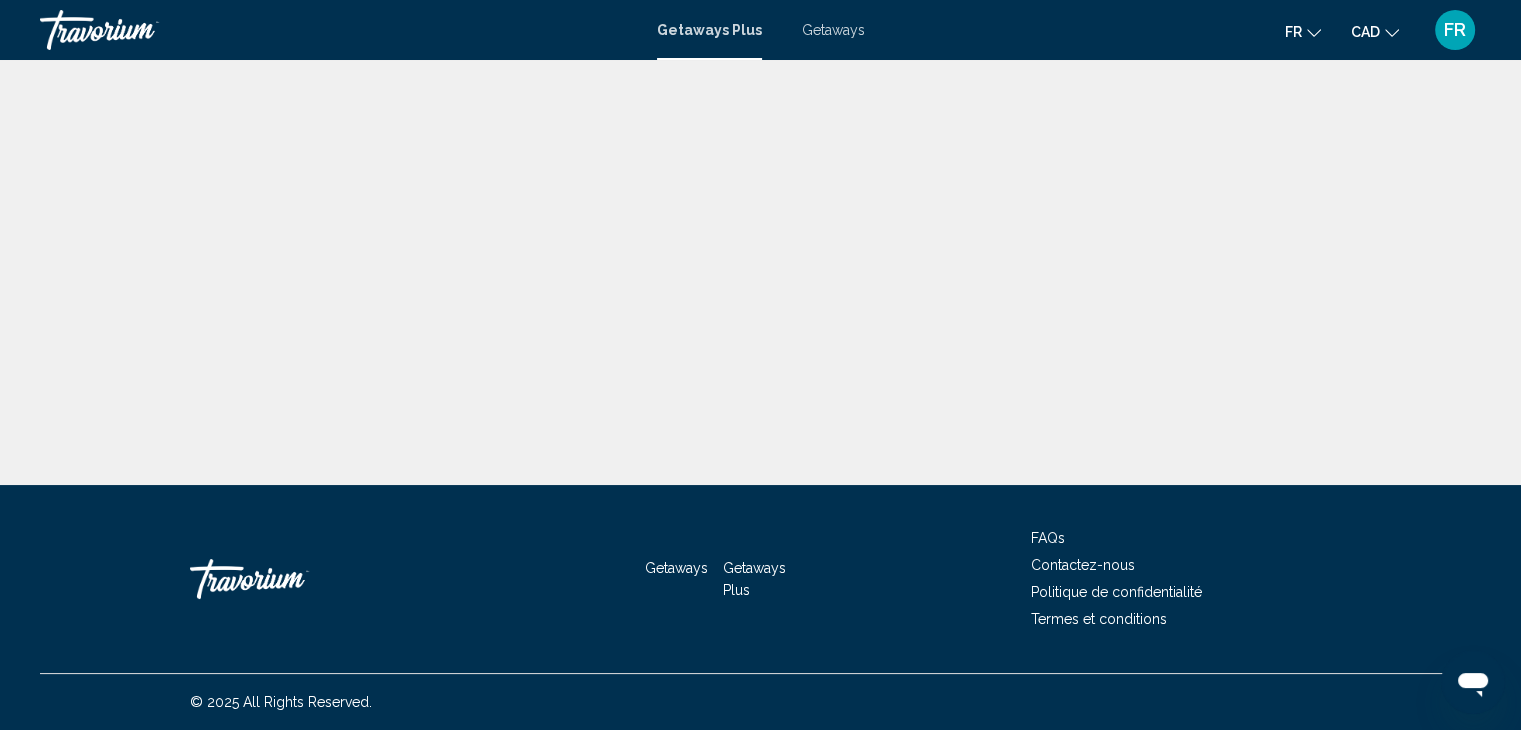 scroll, scrollTop: 0, scrollLeft: 0, axis: both 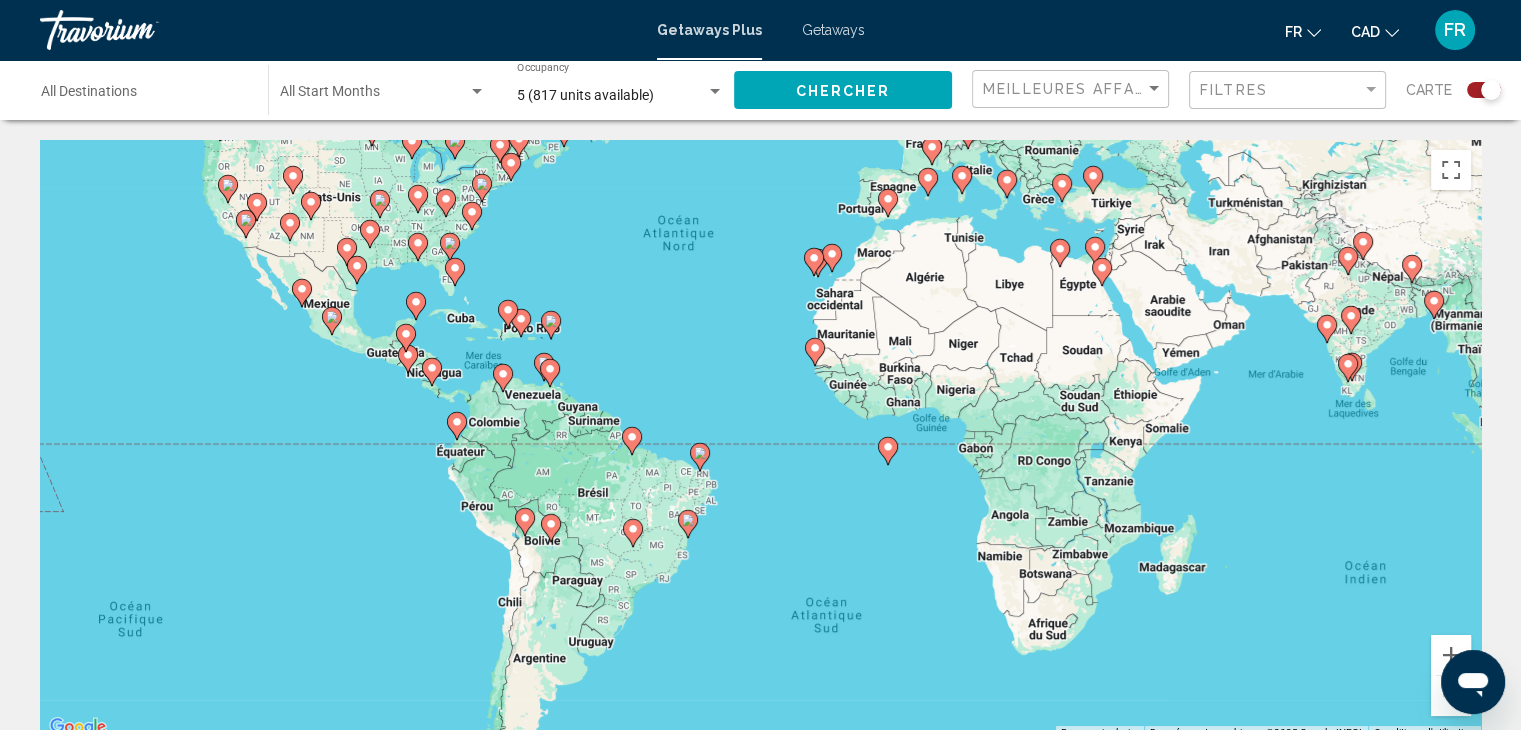 drag, startPoint x: 1260, startPoint y: 469, endPoint x: 1236, endPoint y: 282, distance: 188.53381 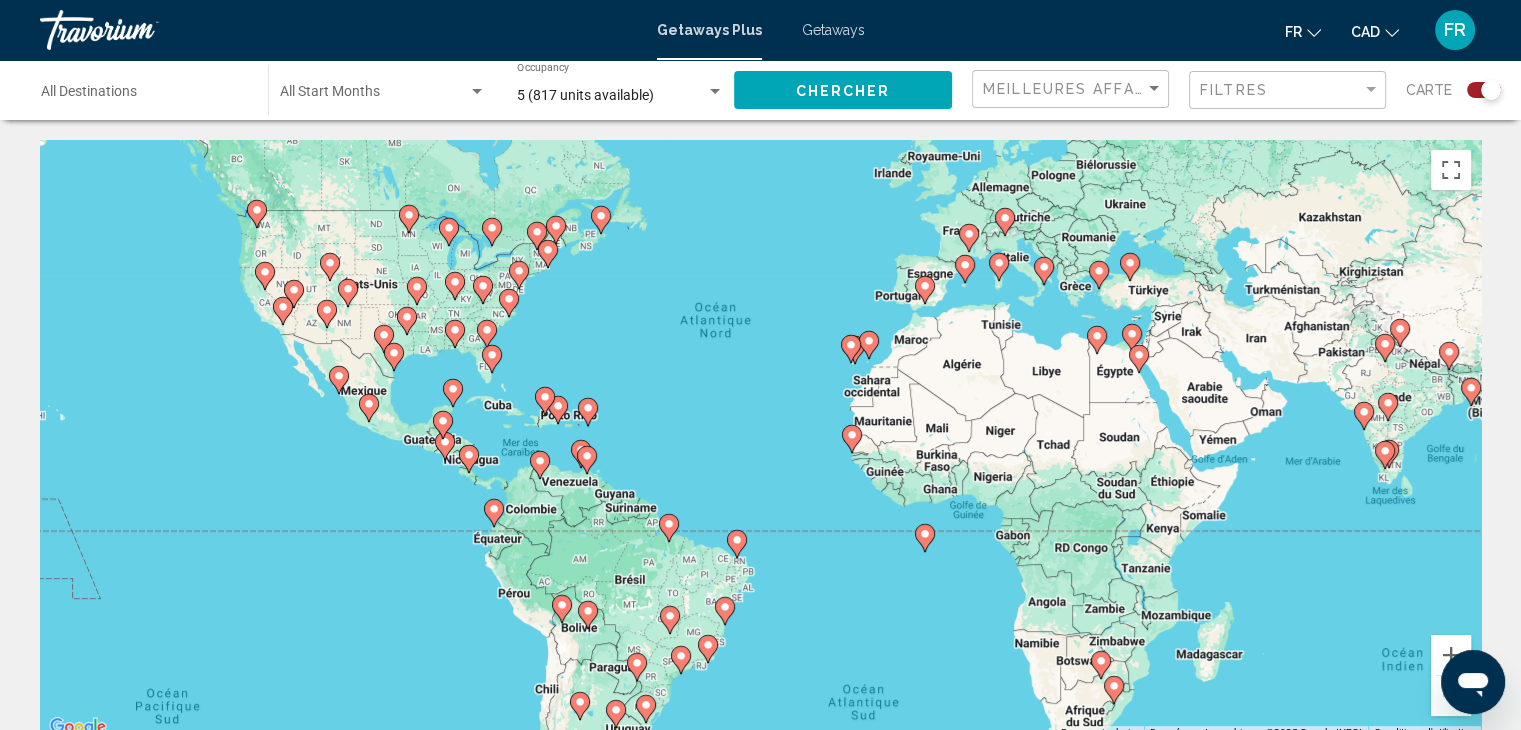 drag, startPoint x: 1236, startPoint y: 282, endPoint x: 1386, endPoint y: 513, distance: 275.42874 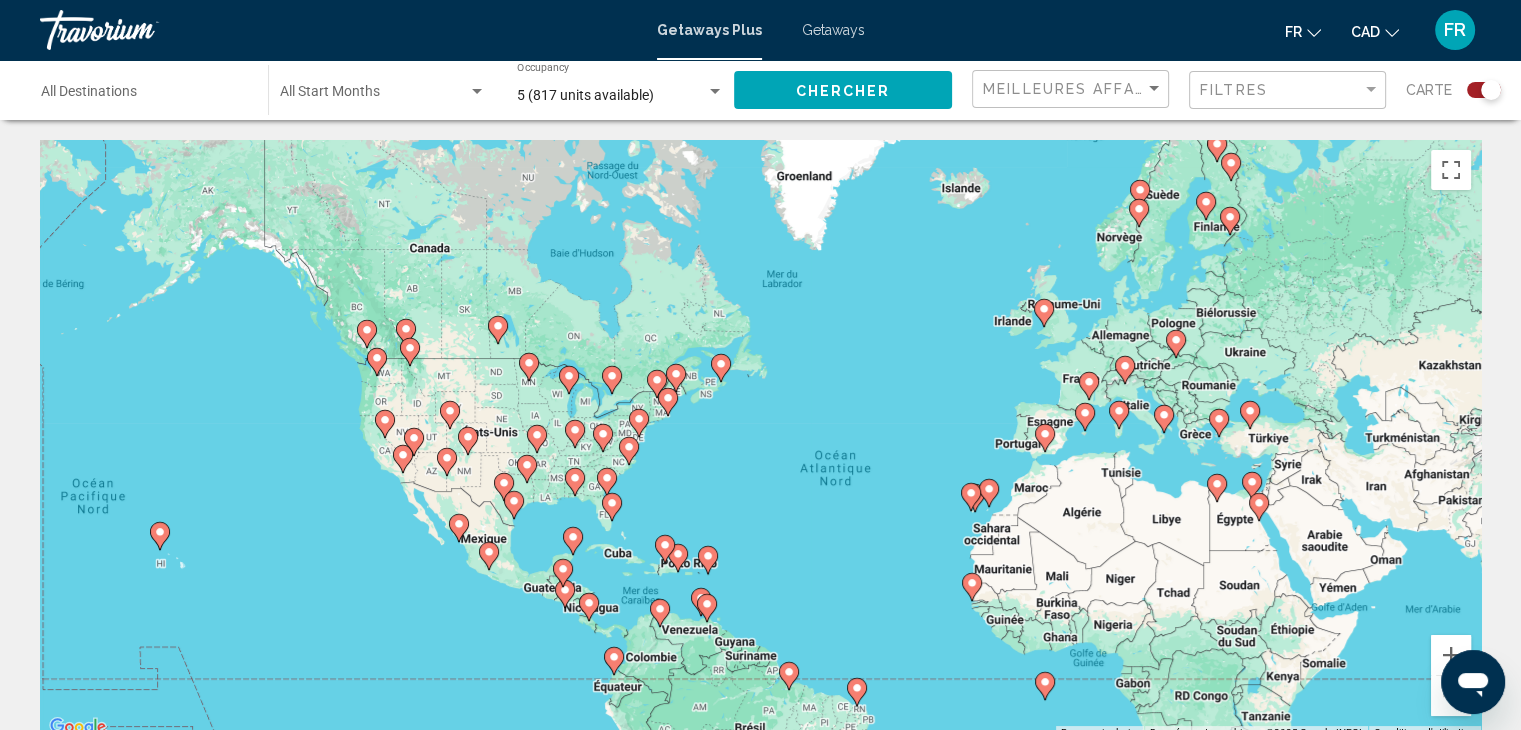 click on "Pour naviguer, appuyez sur les touches fléchées. Pour activer le glissement avec le clavier, appuyez sur Alt+Entrée. Une fois ce mode activé, utilisez les touches fléchées pour déplacer le repère. Pour valider le déplacement, appuyez sur Entrée. Pour annuler, appuyez sur Échap." at bounding box center [760, 440] 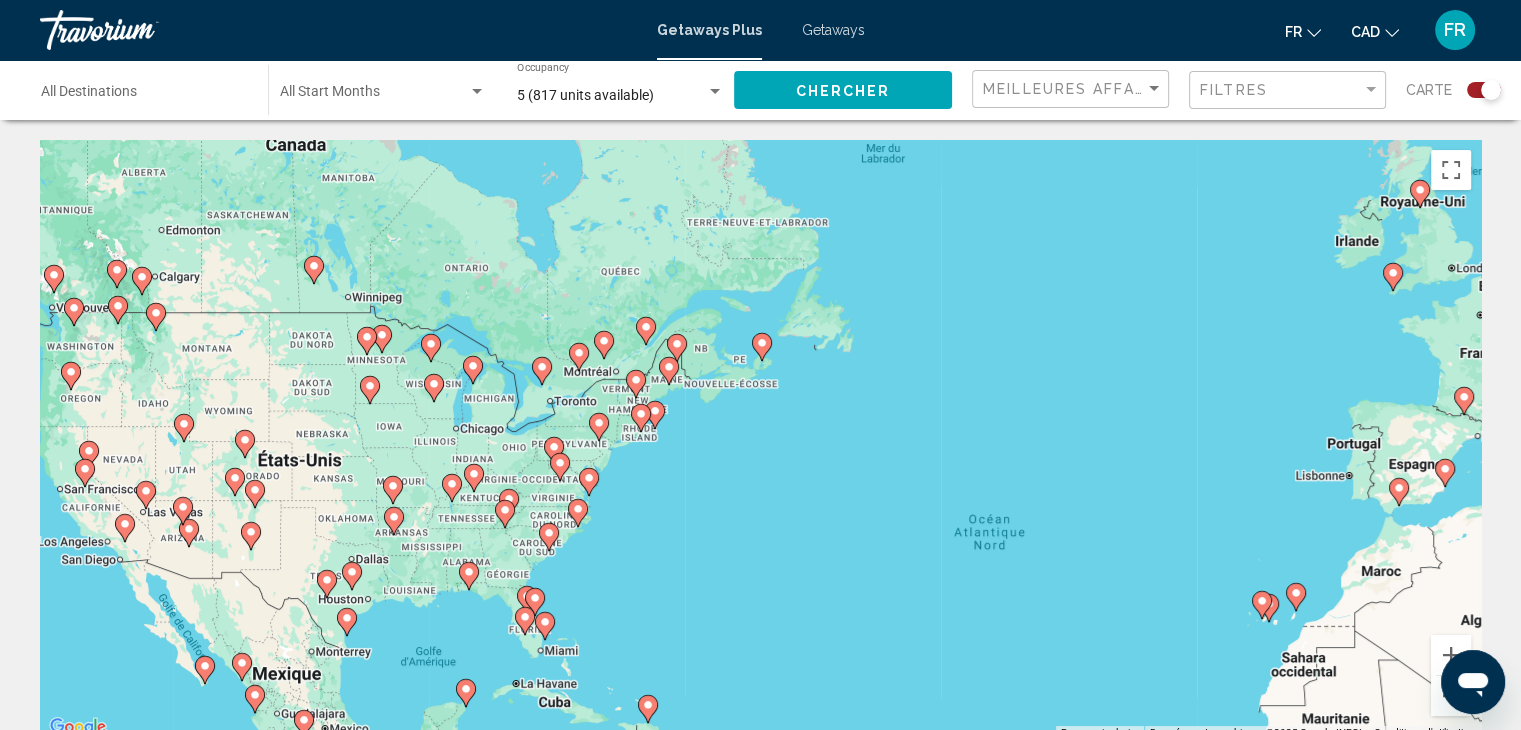 click on "Pour naviguer, appuyez sur les touches fléchées. Pour activer le glissement avec le clavier, appuyez sur Alt+Entrée. Une fois ce mode activé, utilisez les touches fléchées pour déplacer le repère. Pour valider le déplacement, appuyez sur Entrée. Pour annuler, appuyez sur Échap." at bounding box center [760, 440] 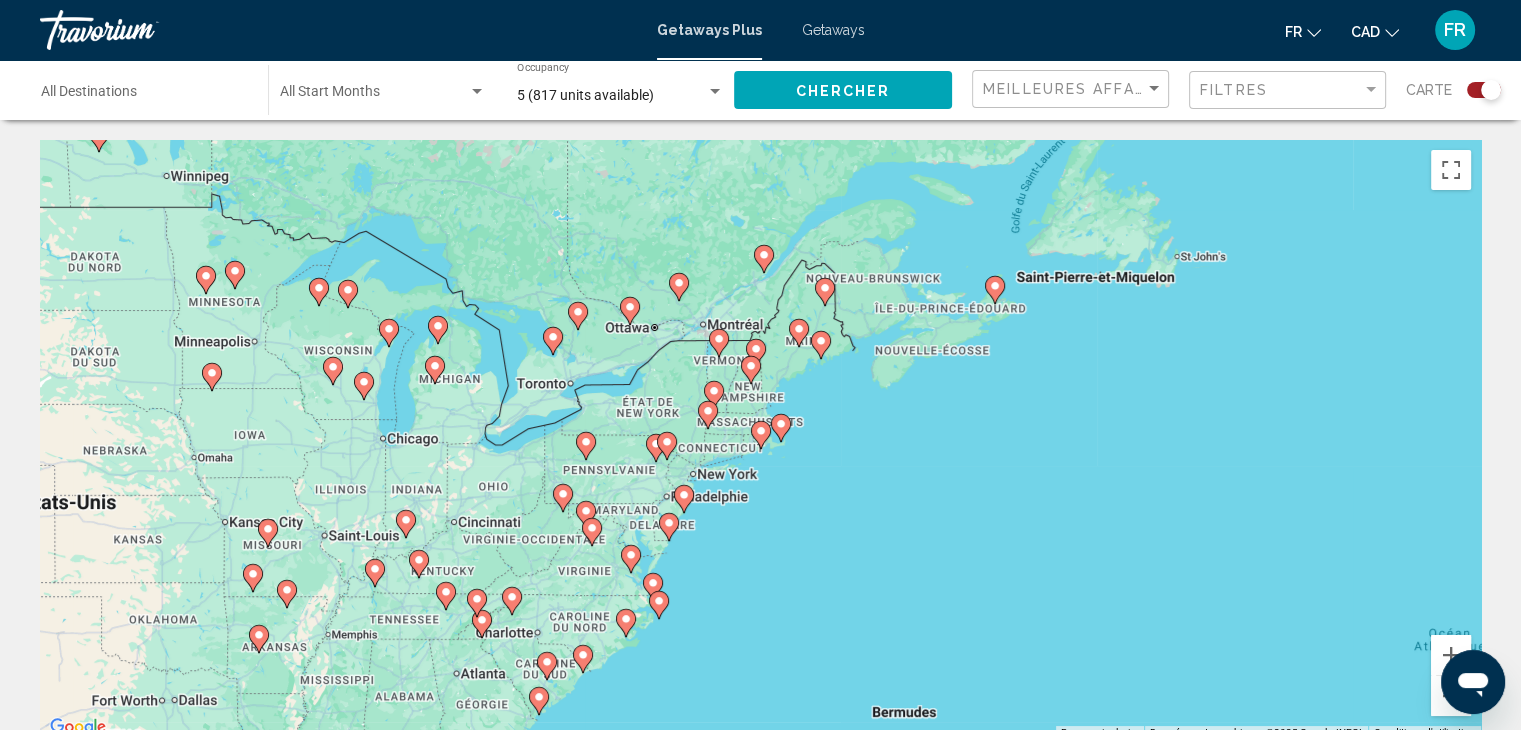 click on "Pour naviguer, appuyez sur les touches fléchées. Pour activer le glissement avec le clavier, appuyez sur Alt+Entrée. Une fois ce mode activé, utilisez les touches fléchées pour déplacer le repère. Pour valider le déplacement, appuyez sur Entrée. Pour annuler, appuyez sur Échap." at bounding box center [760, 440] 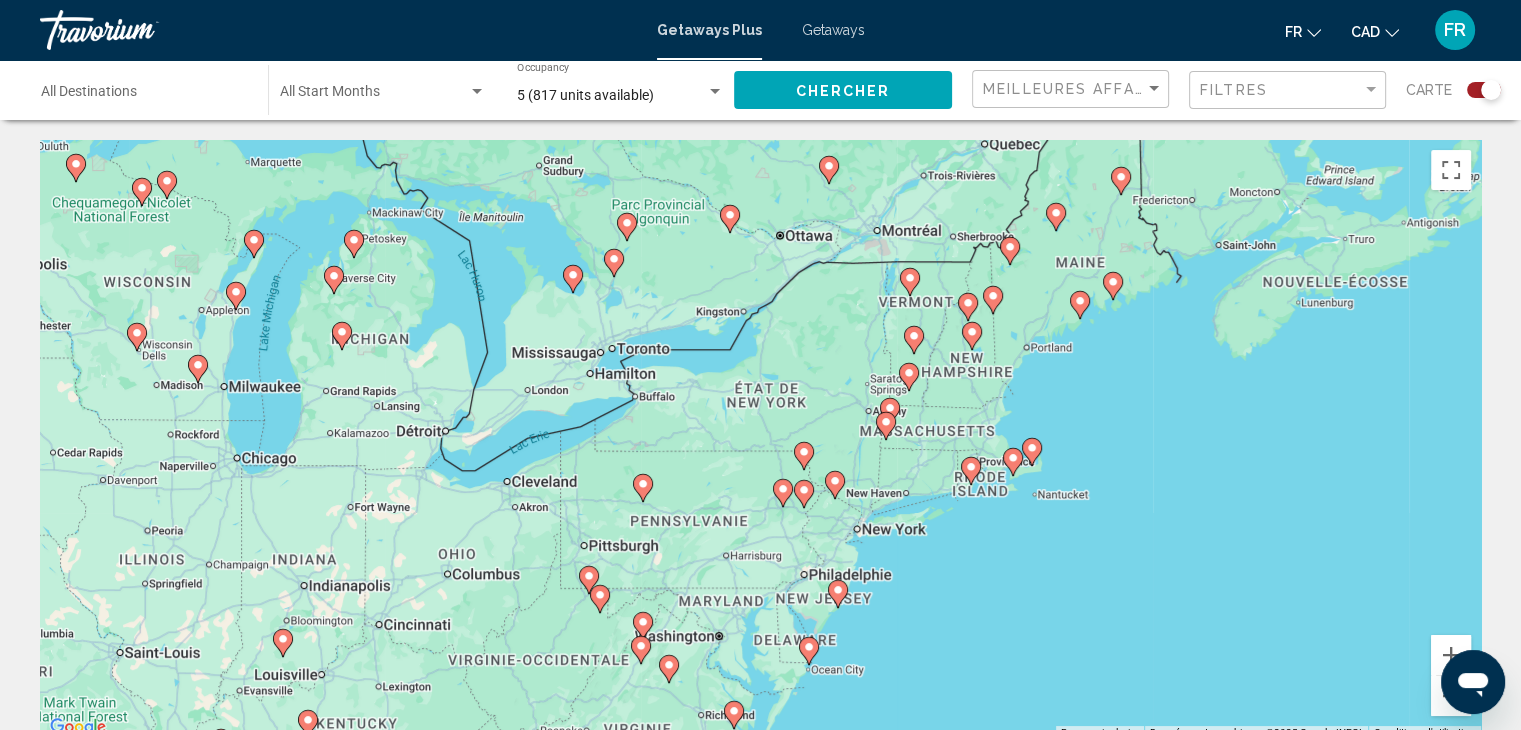 click 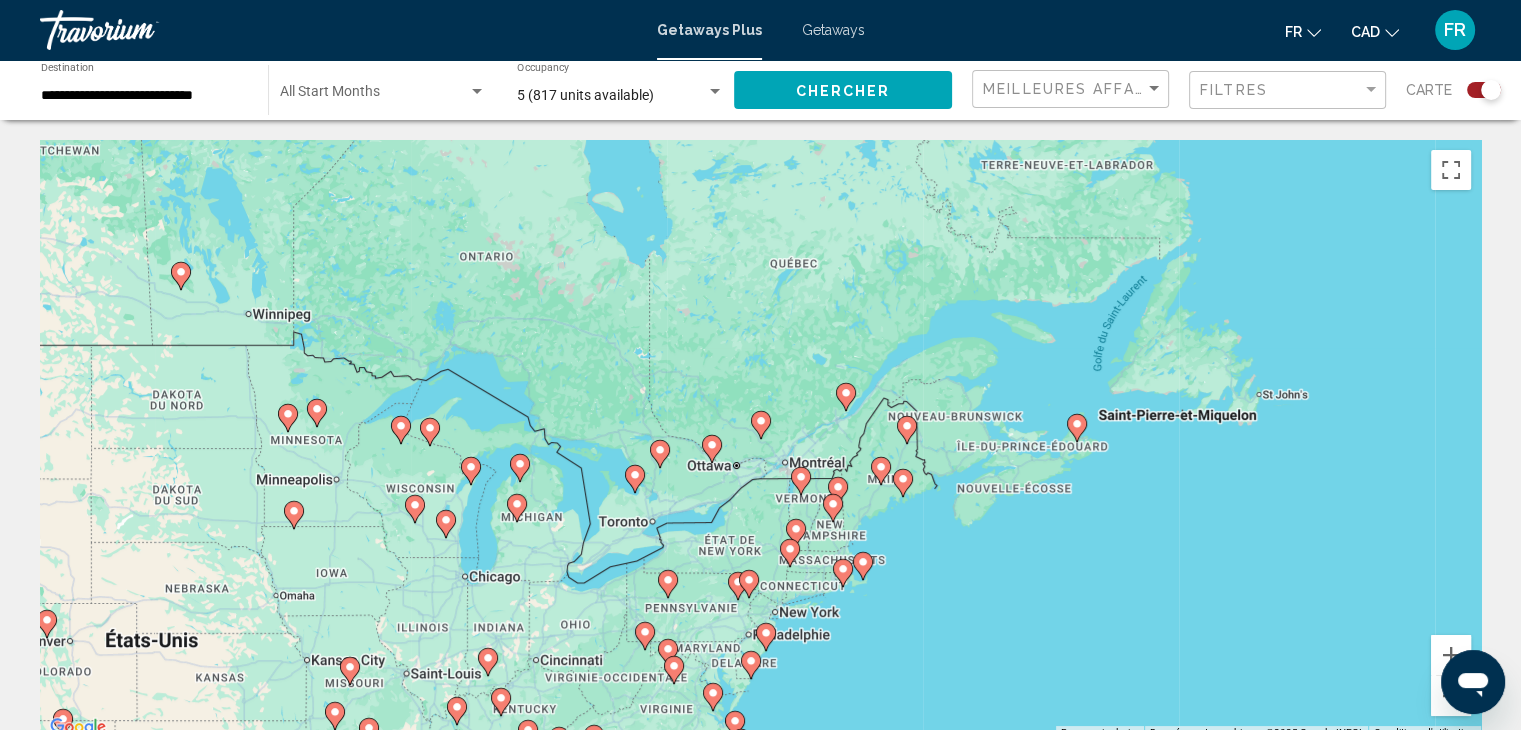 click 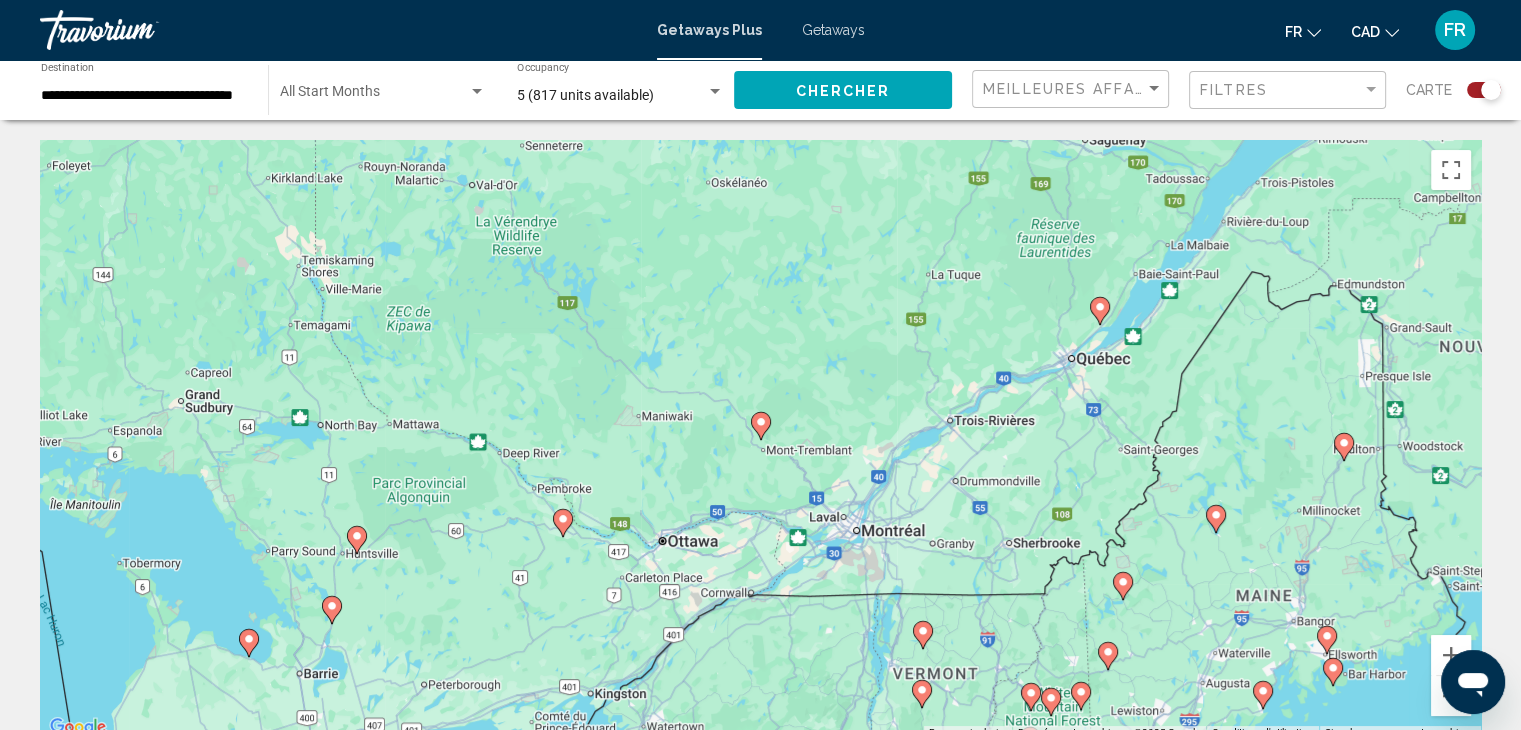 click 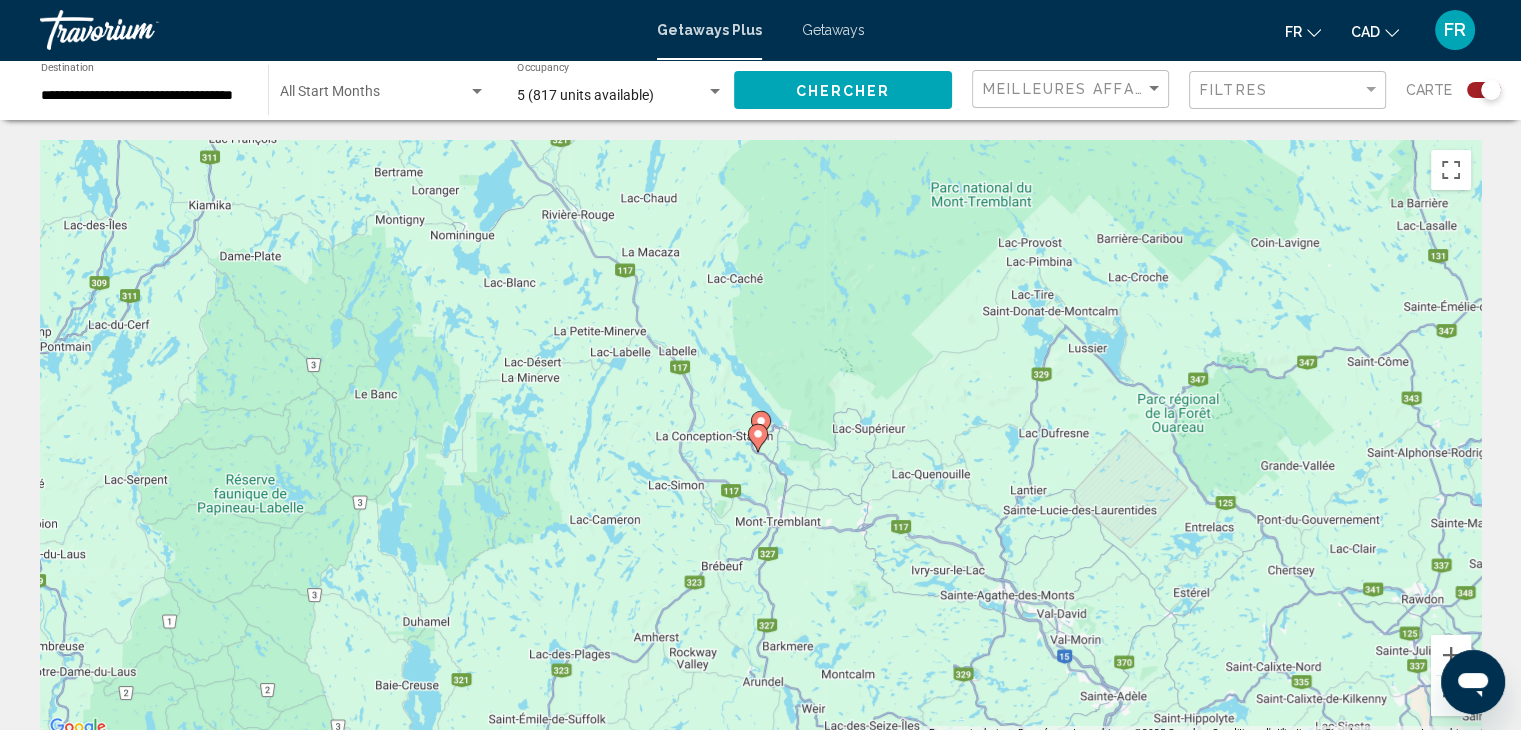 click 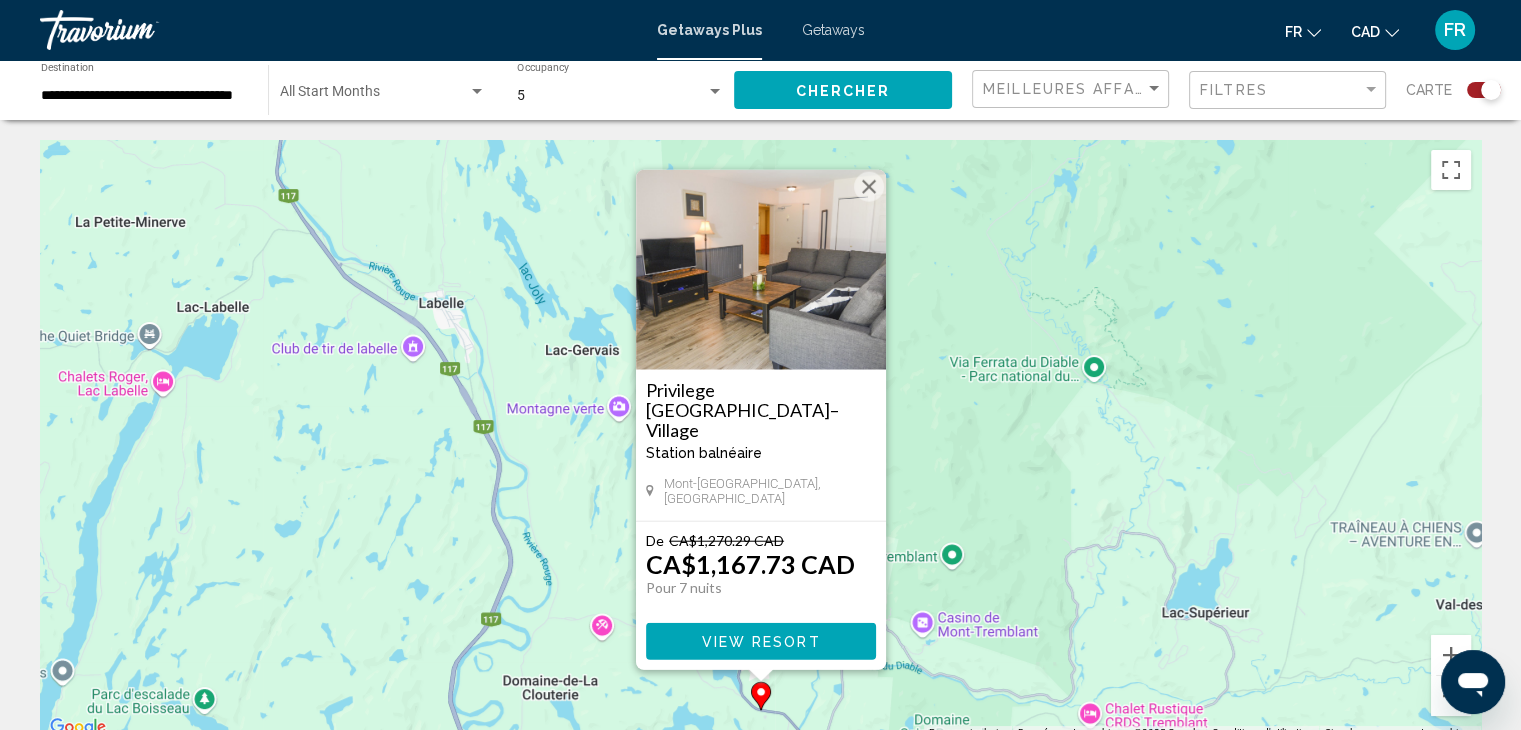 click at bounding box center (869, 187) 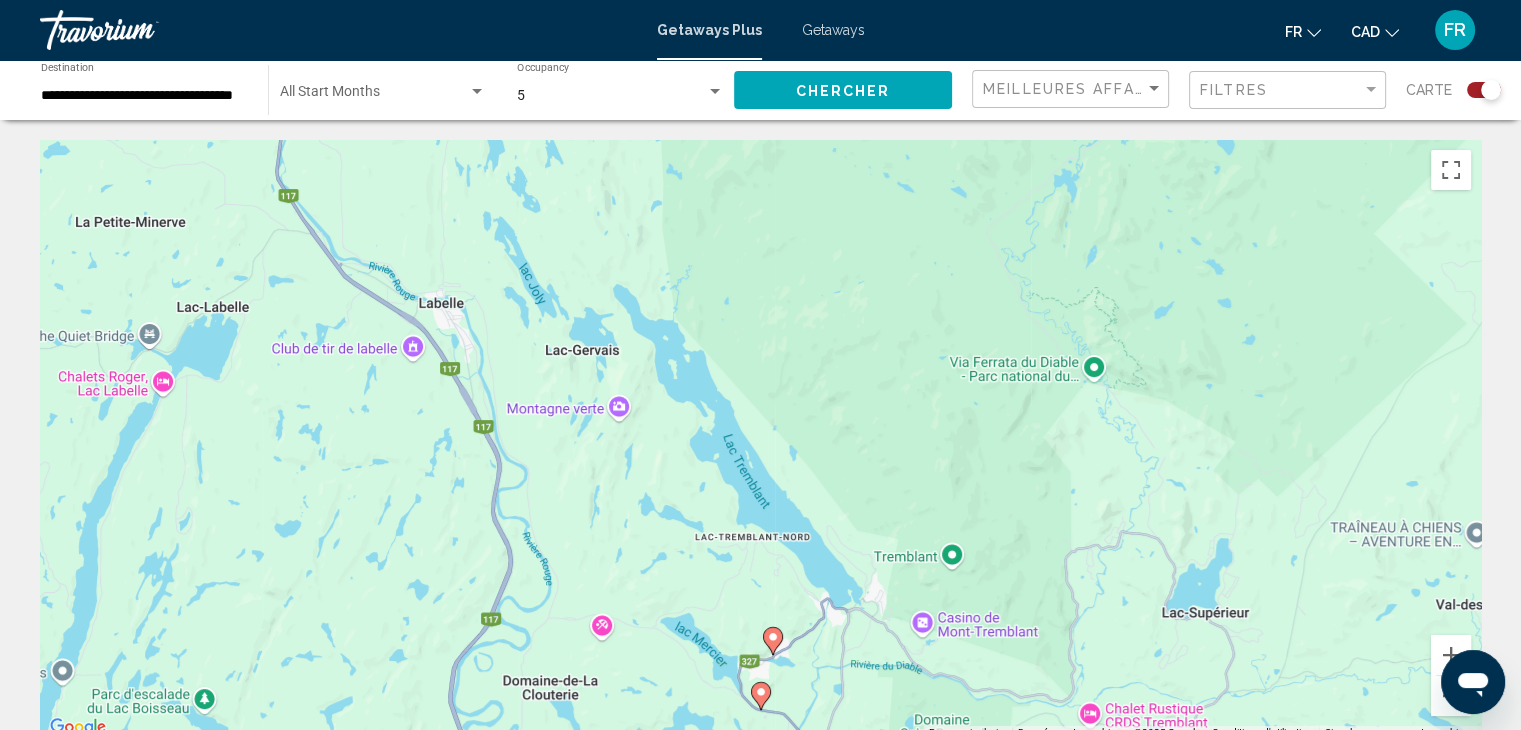 click at bounding box center [773, 641] 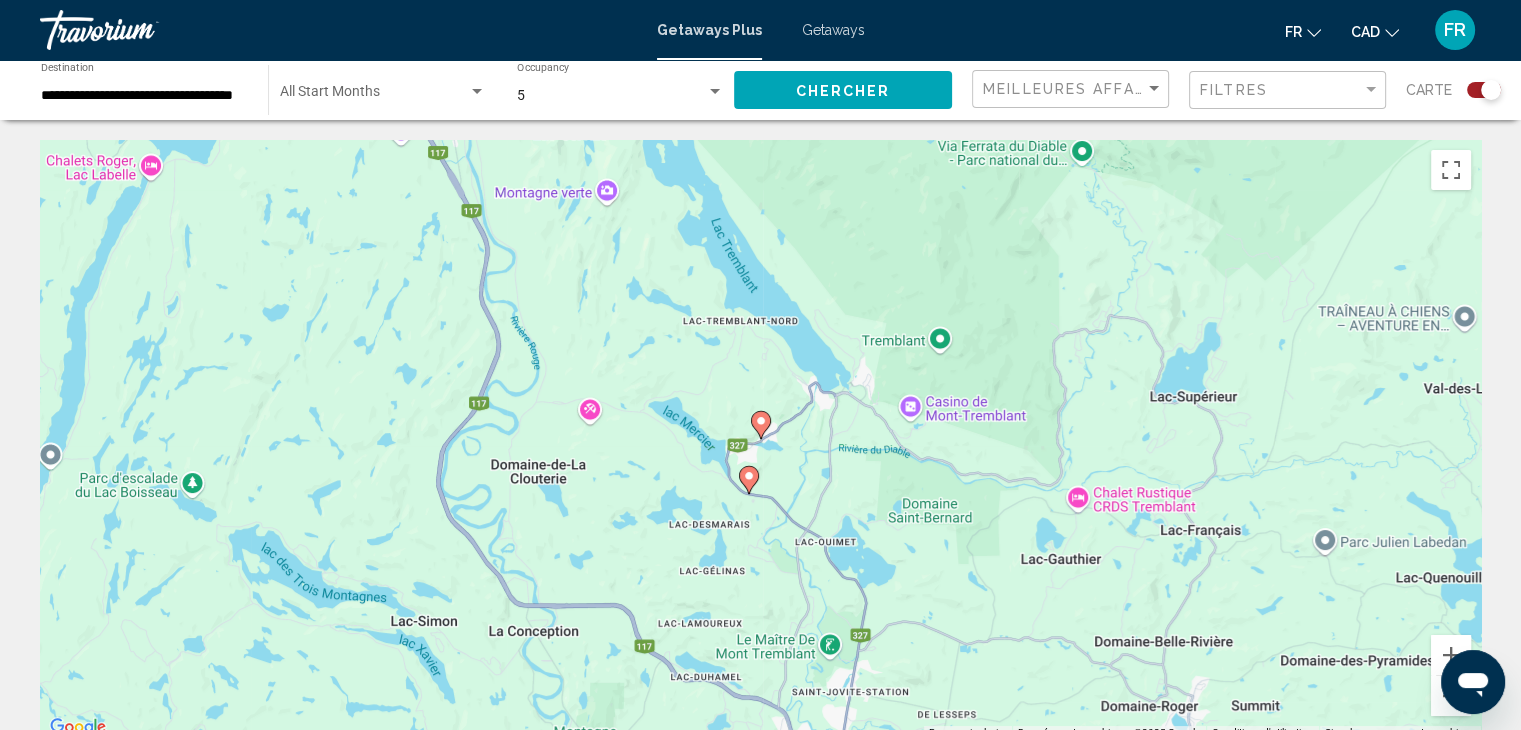 click 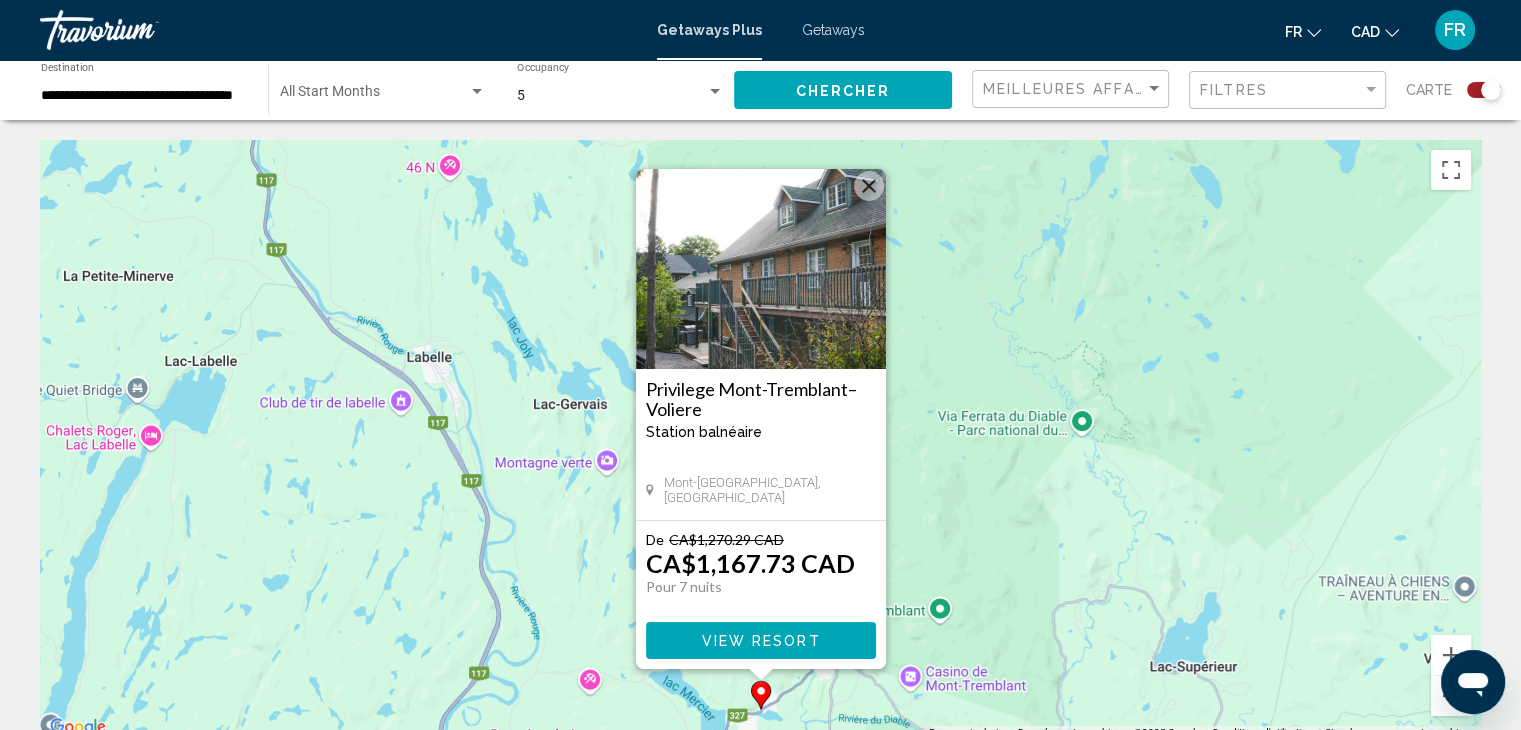 click on "Pour naviguer, appuyez sur les touches fléchées. Pour activer le glissement avec le clavier, appuyez sur Alt+Entrée. Une fois ce mode activé, utilisez les touches fléchées pour déplacer le repère. Pour valider le déplacement, appuyez sur Entrée. Pour annuler, appuyez sur Échap.  Privilege [GEOGRAPHIC_DATA]–Voliere  Station balnéaire  -  Ceci est une station d'adultes seulement
[GEOGRAPHIC_DATA], [GEOGRAPHIC_DATA]  De CA$1,270.29 CAD CA$1,167.73 CAD  Pour 7 nuits Vous sauvegardez  CA$102.56 [GEOGRAPHIC_DATA]" at bounding box center (760, 440) 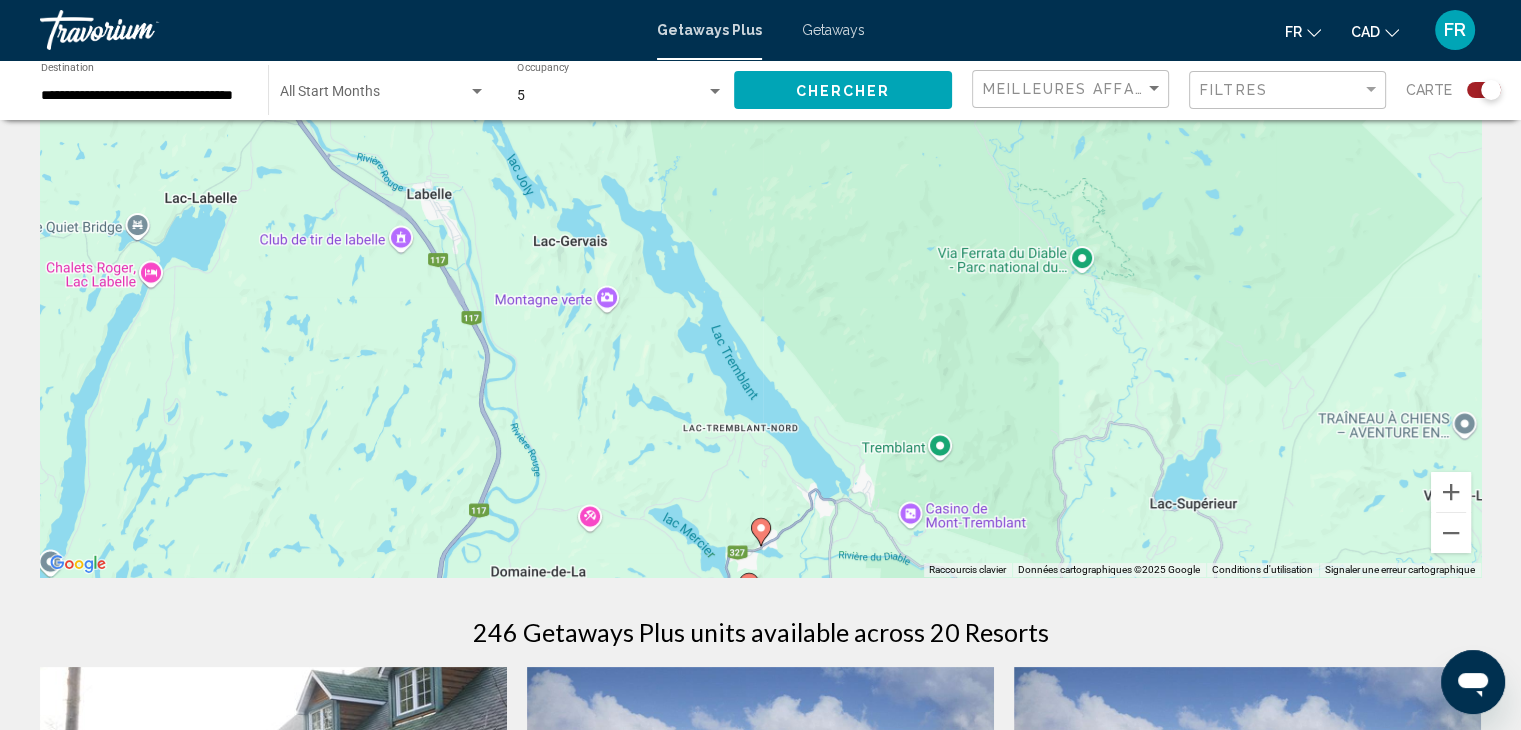 scroll, scrollTop: 126, scrollLeft: 0, axis: vertical 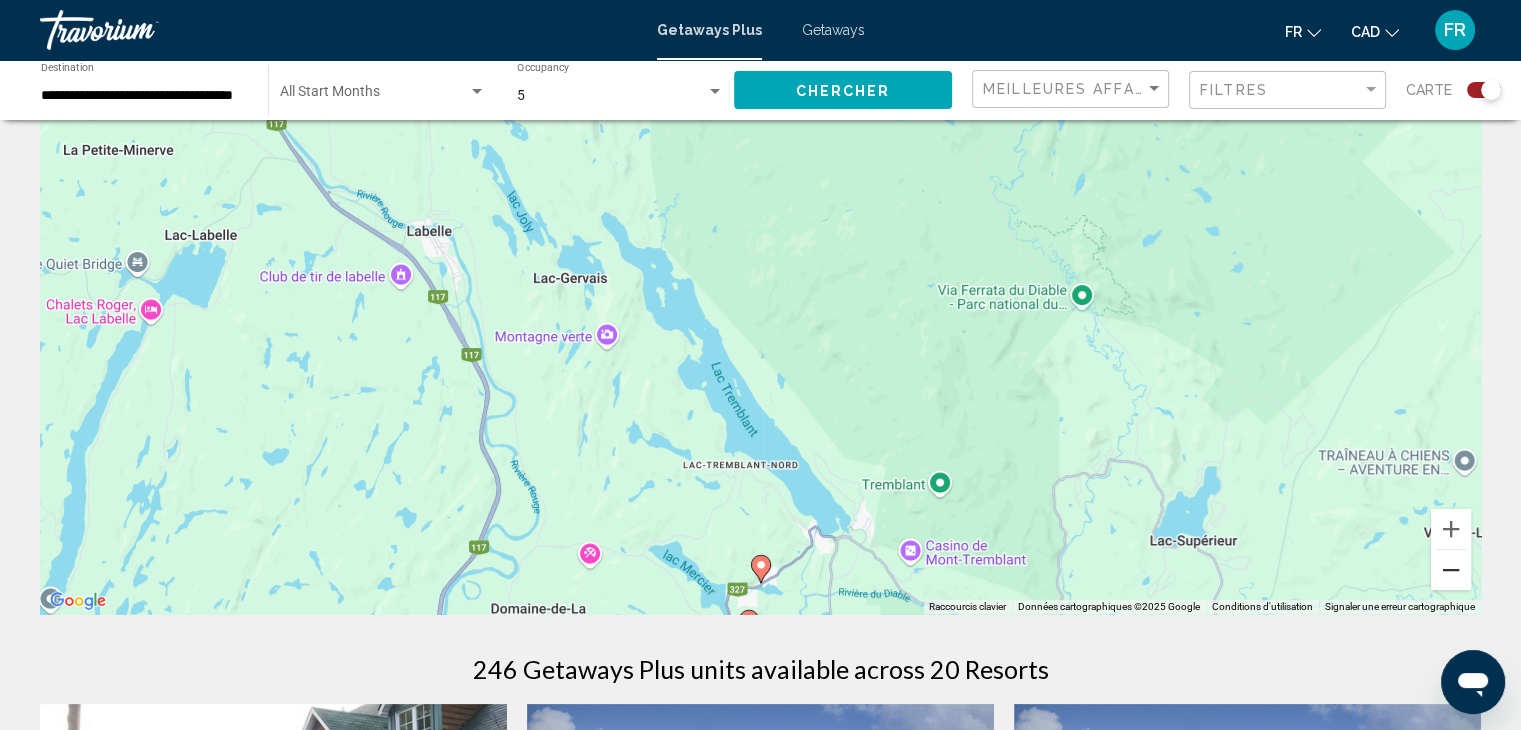 click at bounding box center (1451, 570) 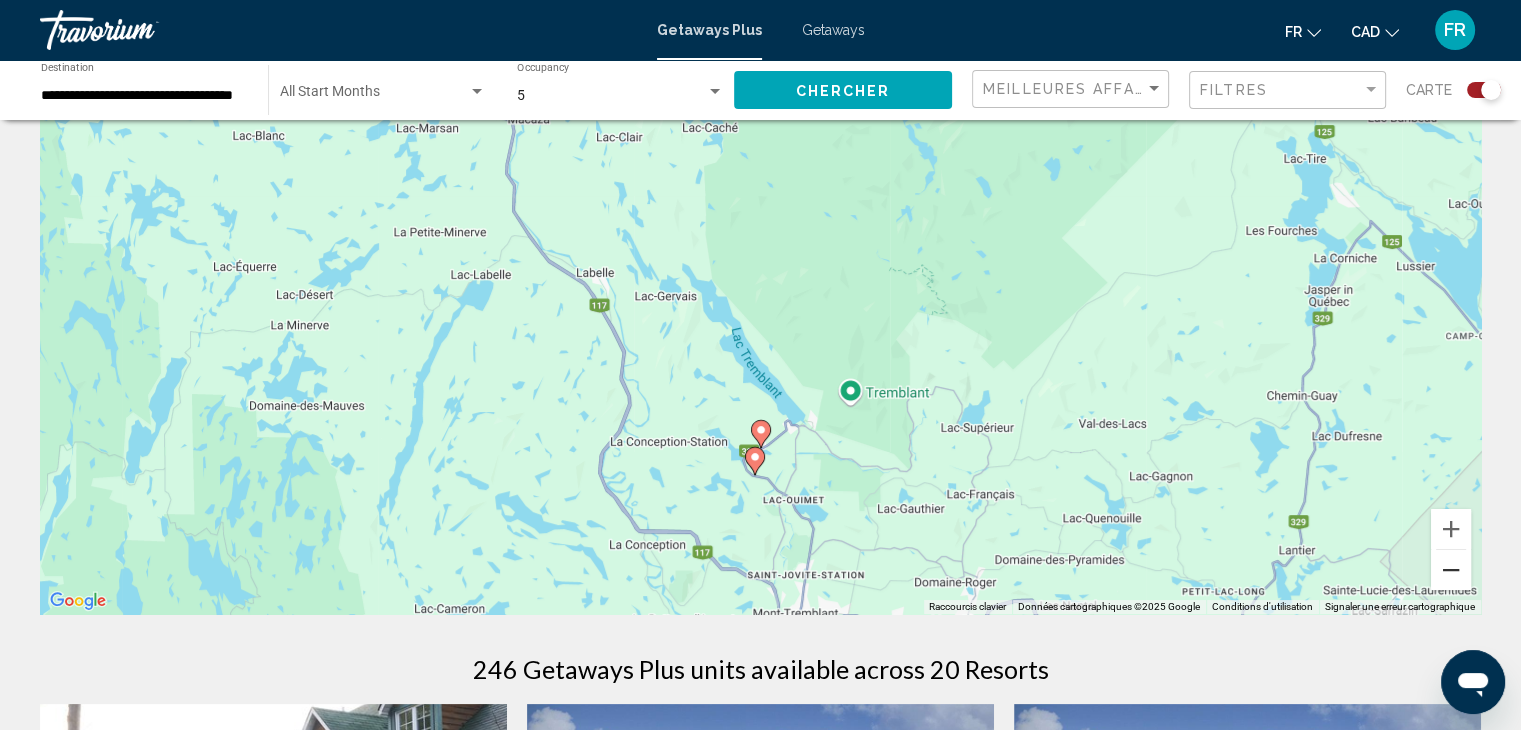 click at bounding box center (1451, 570) 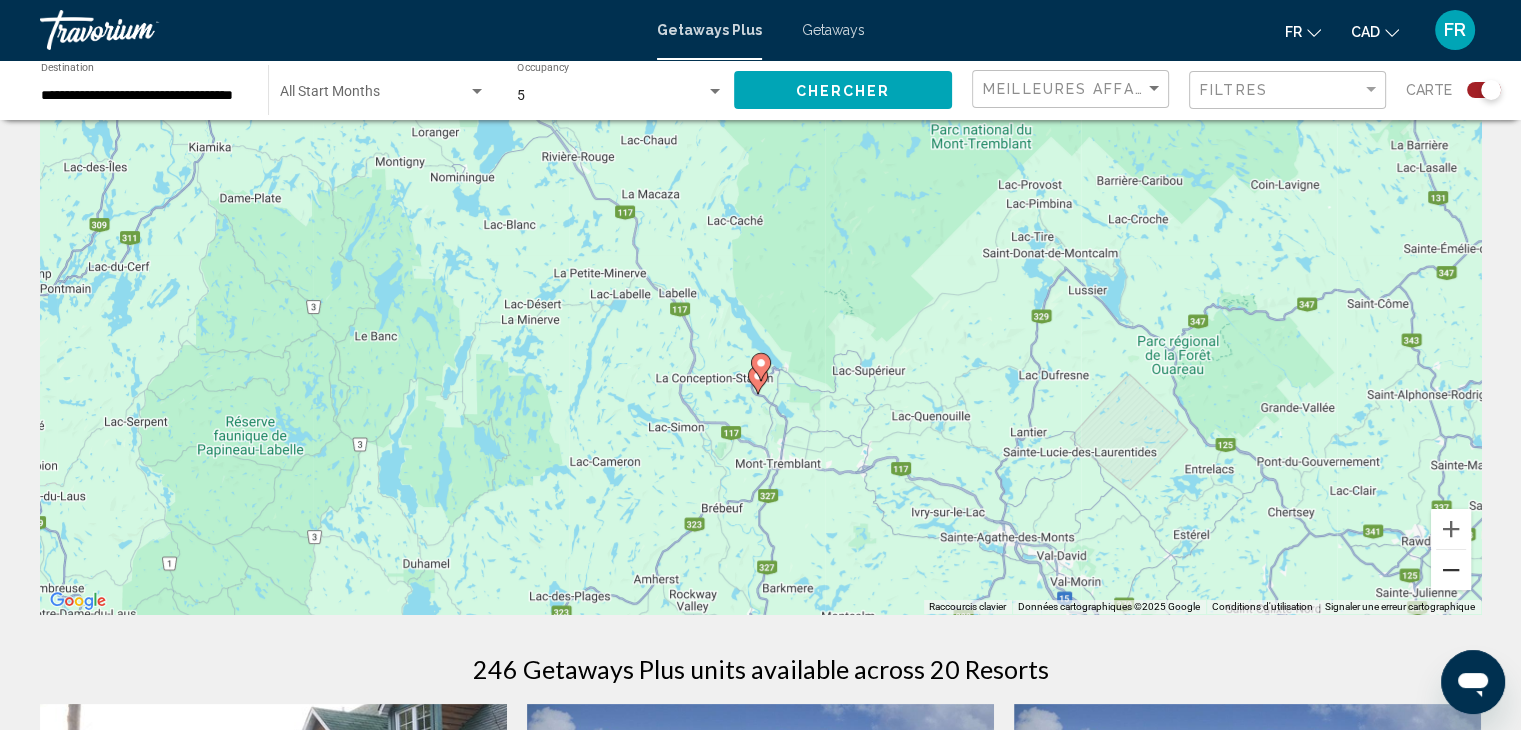 click at bounding box center [1451, 570] 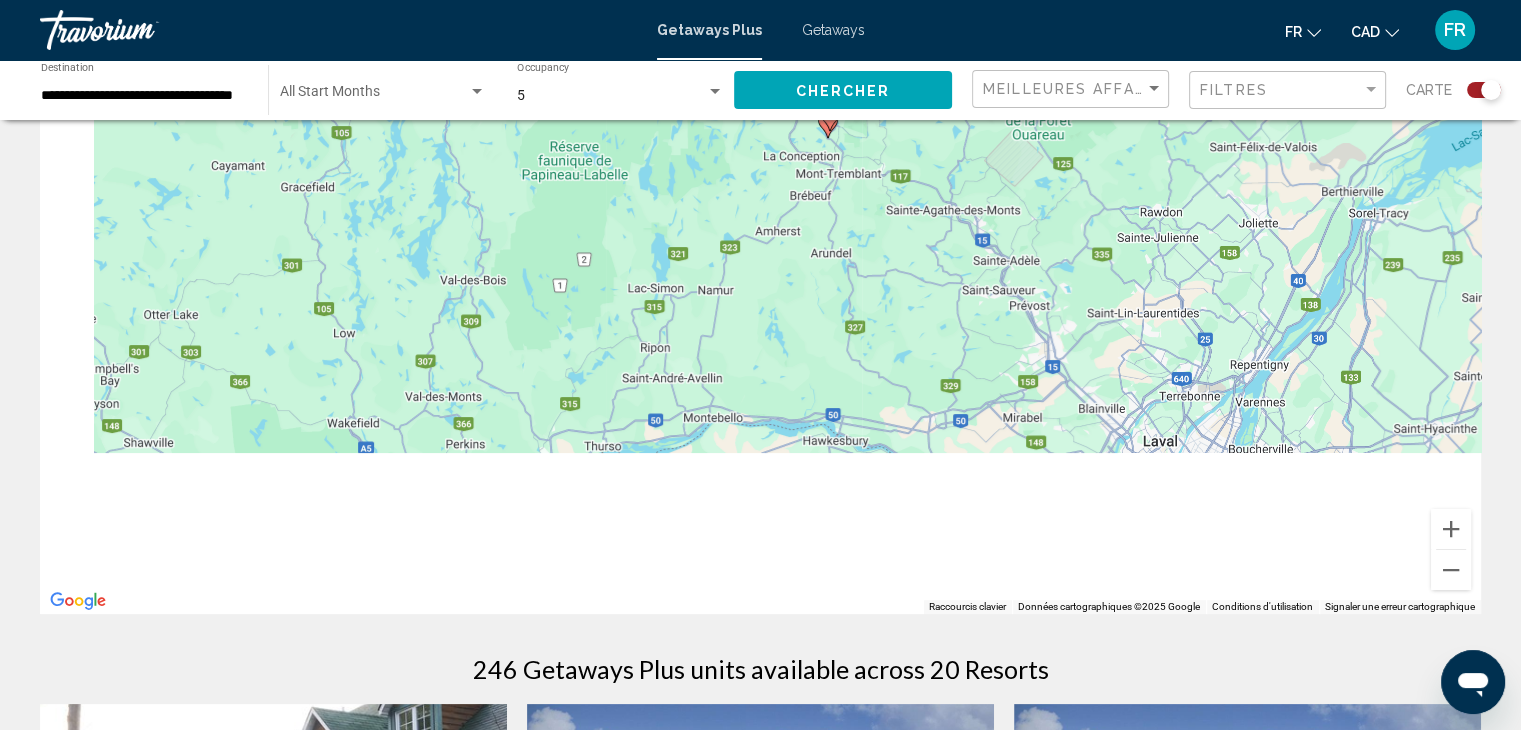 drag, startPoint x: 999, startPoint y: 494, endPoint x: 1088, endPoint y: 233, distance: 275.75714 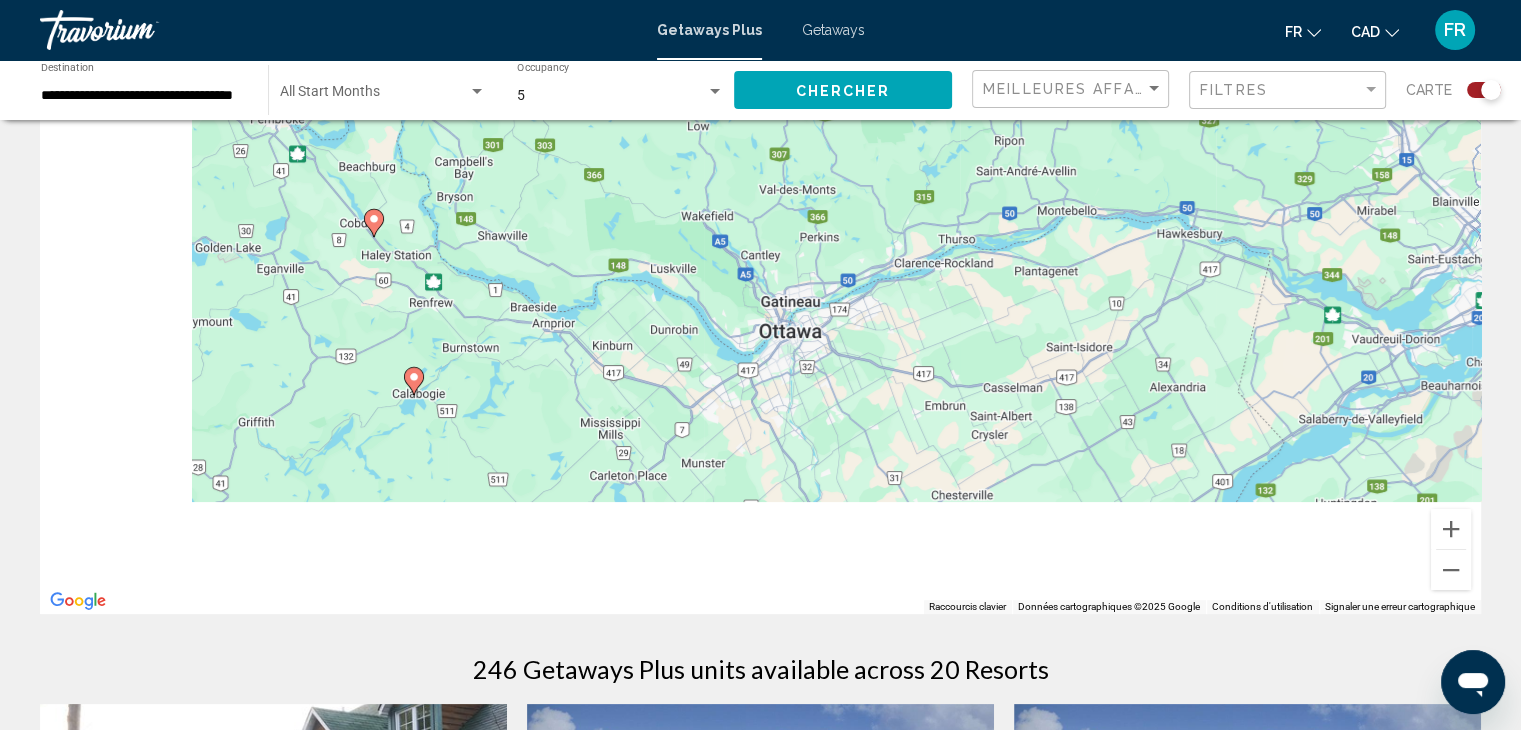 drag, startPoint x: 558, startPoint y: 377, endPoint x: 906, endPoint y: 205, distance: 388.18552 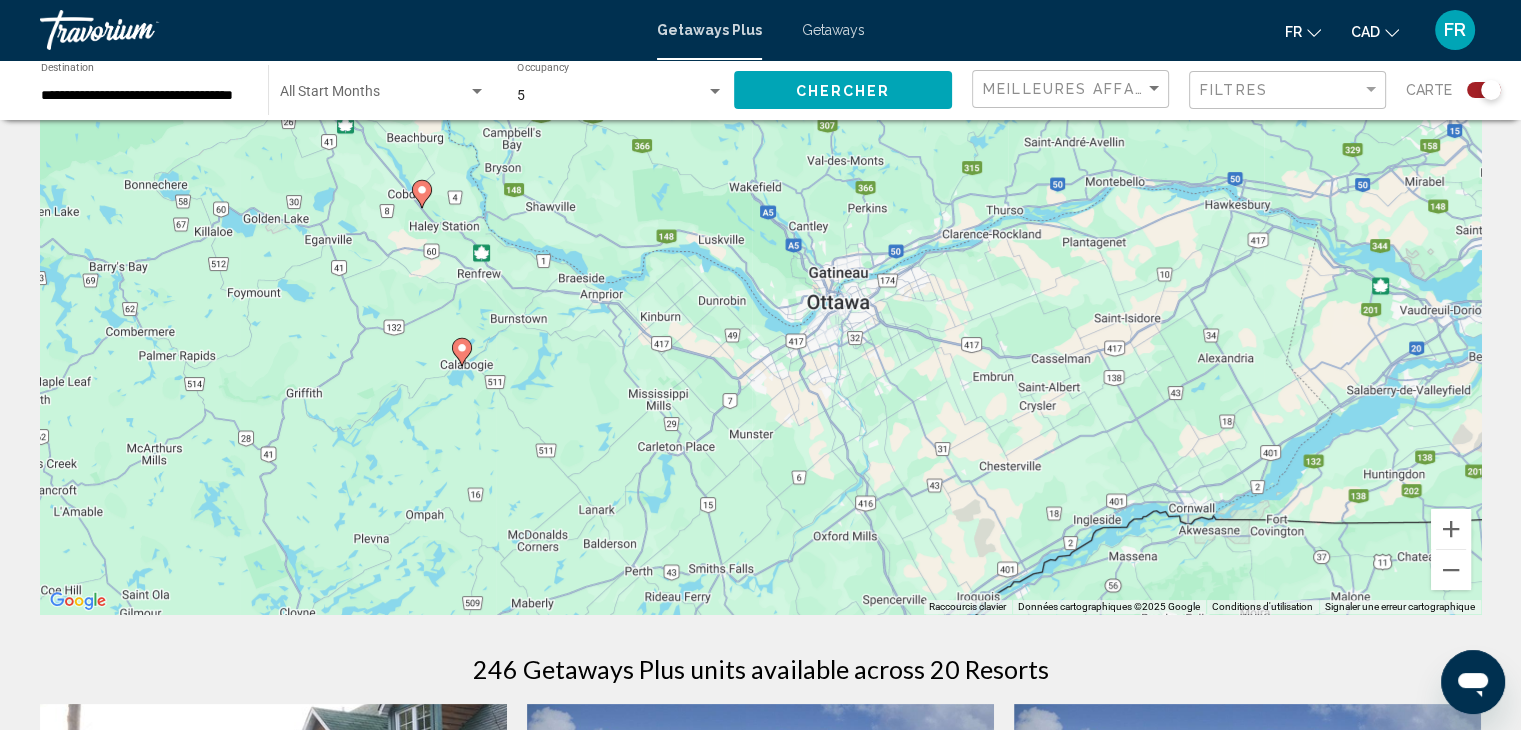 click at bounding box center (462, 352) 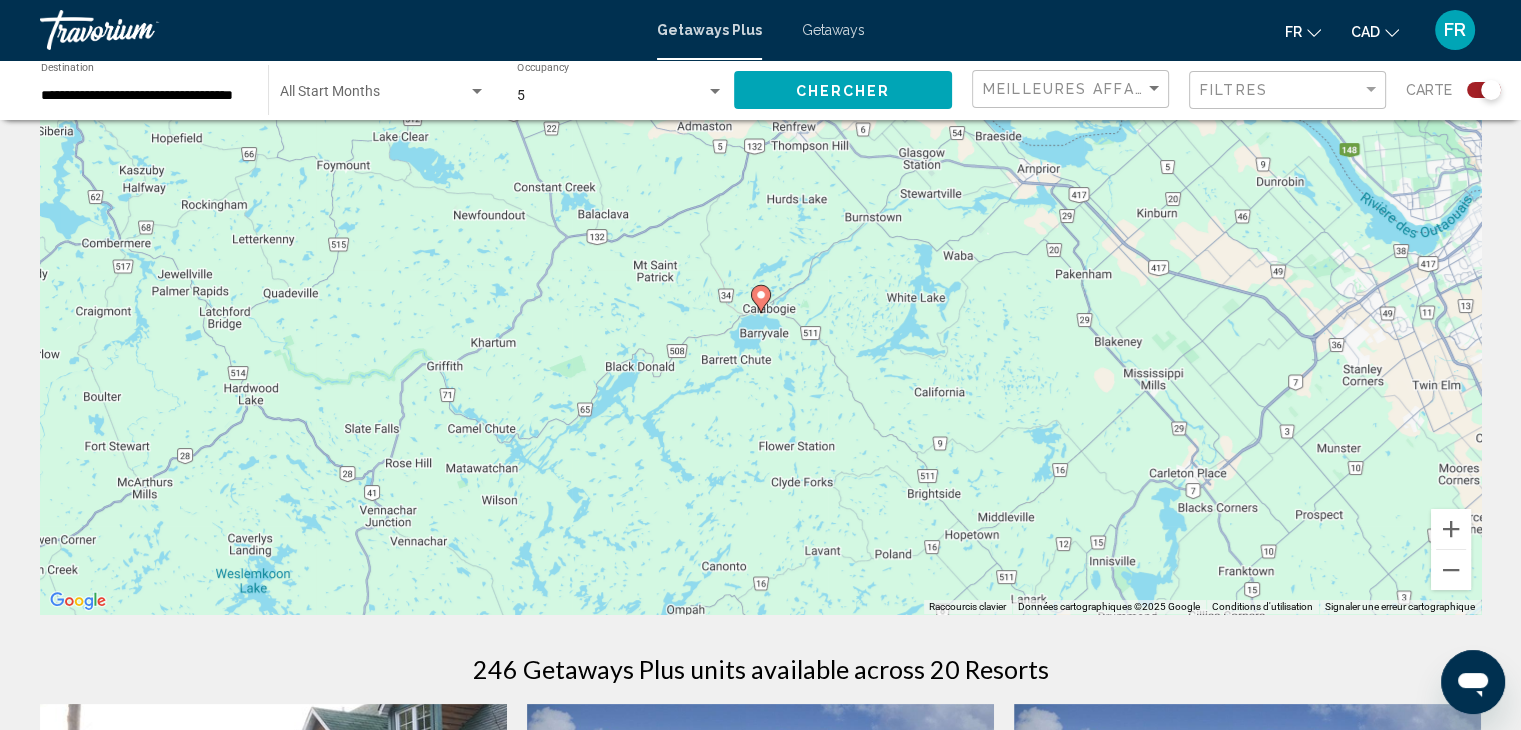 click 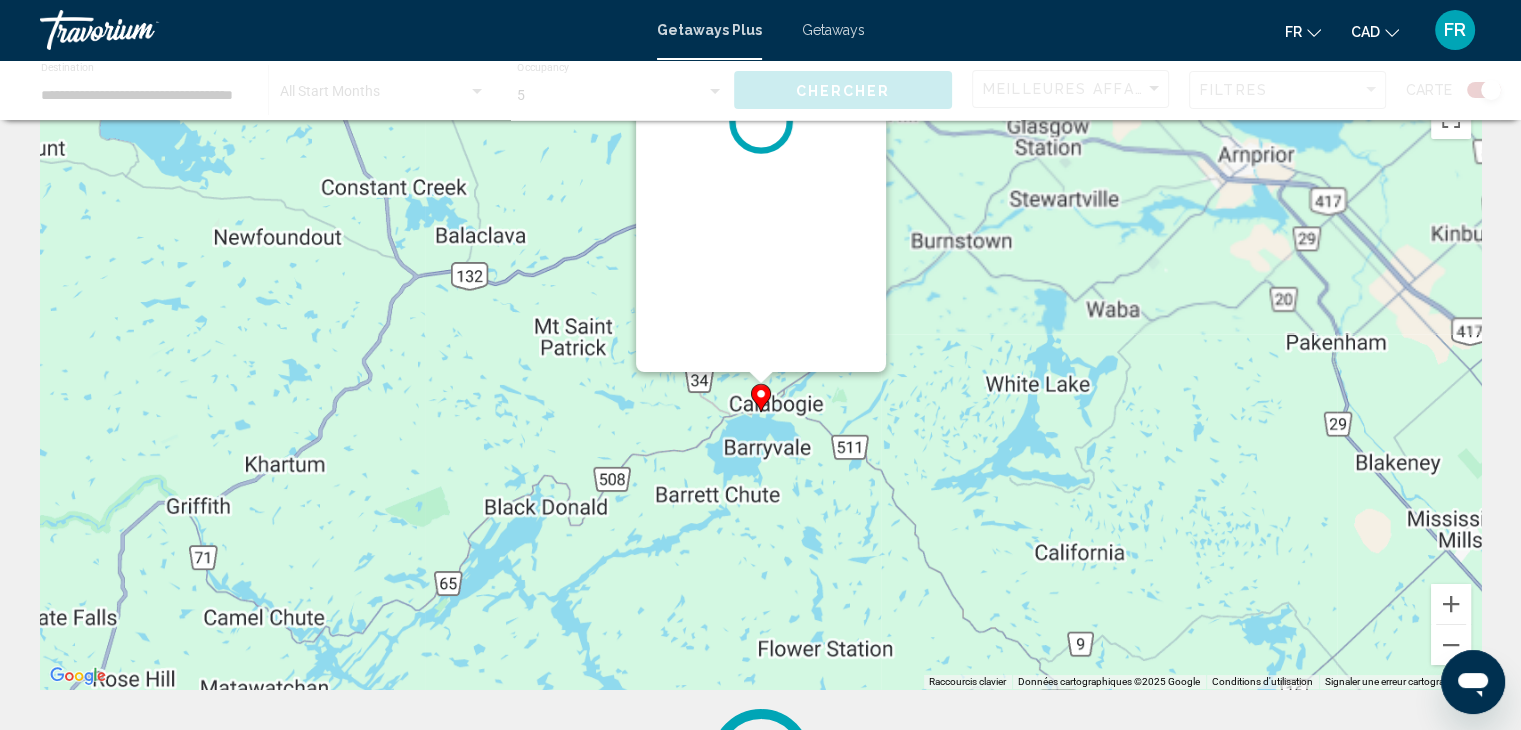 scroll, scrollTop: 0, scrollLeft: 0, axis: both 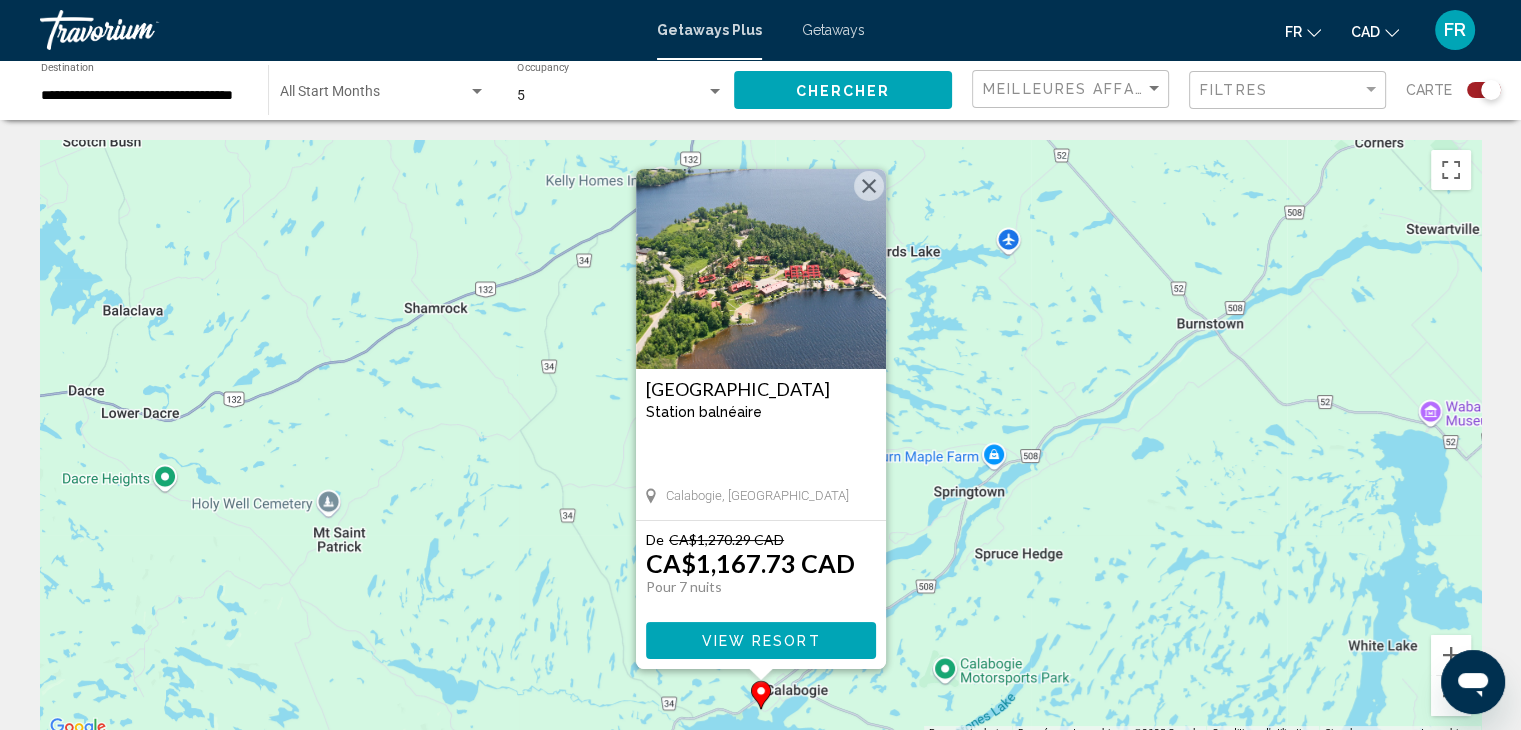 click at bounding box center (869, 186) 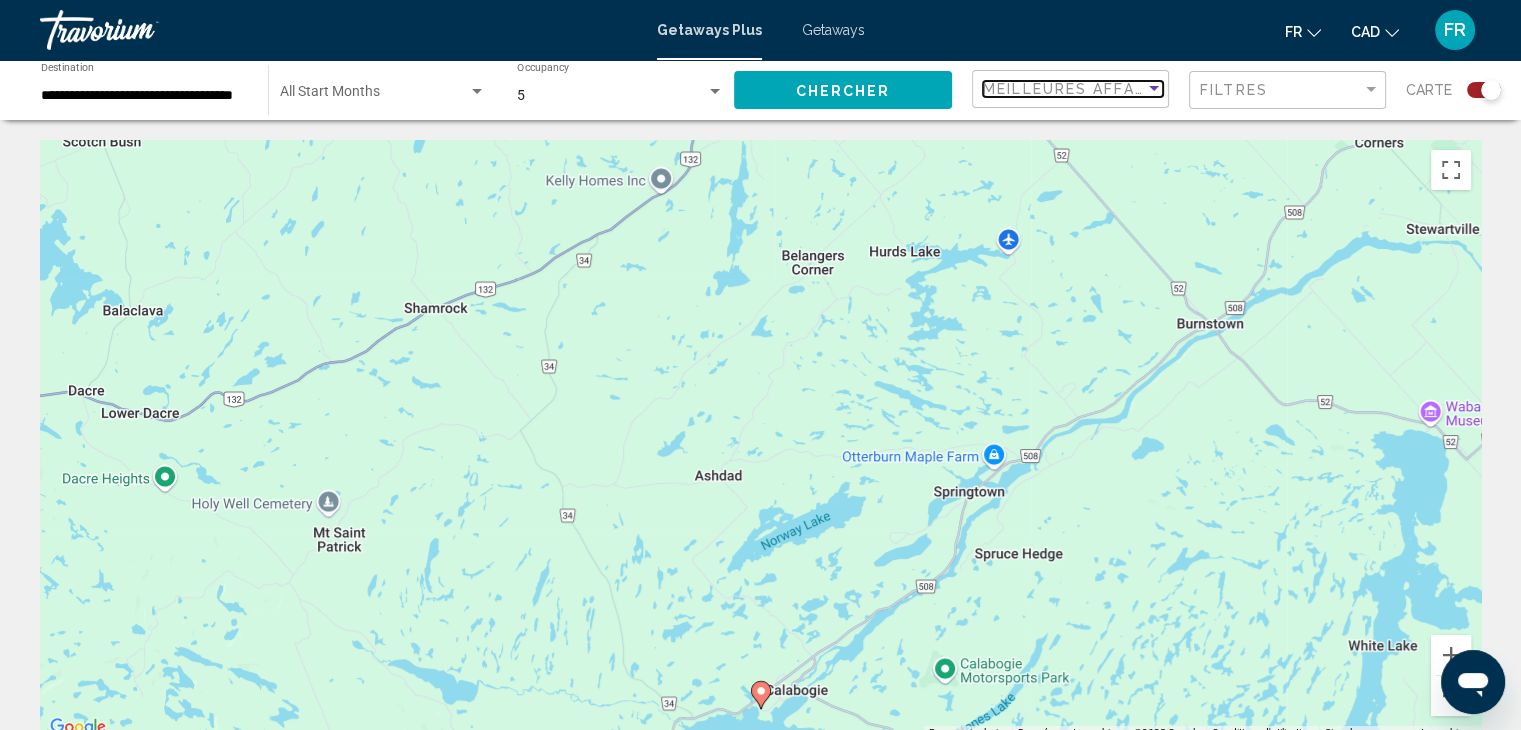 click on "Meilleures affaires" at bounding box center [1077, 89] 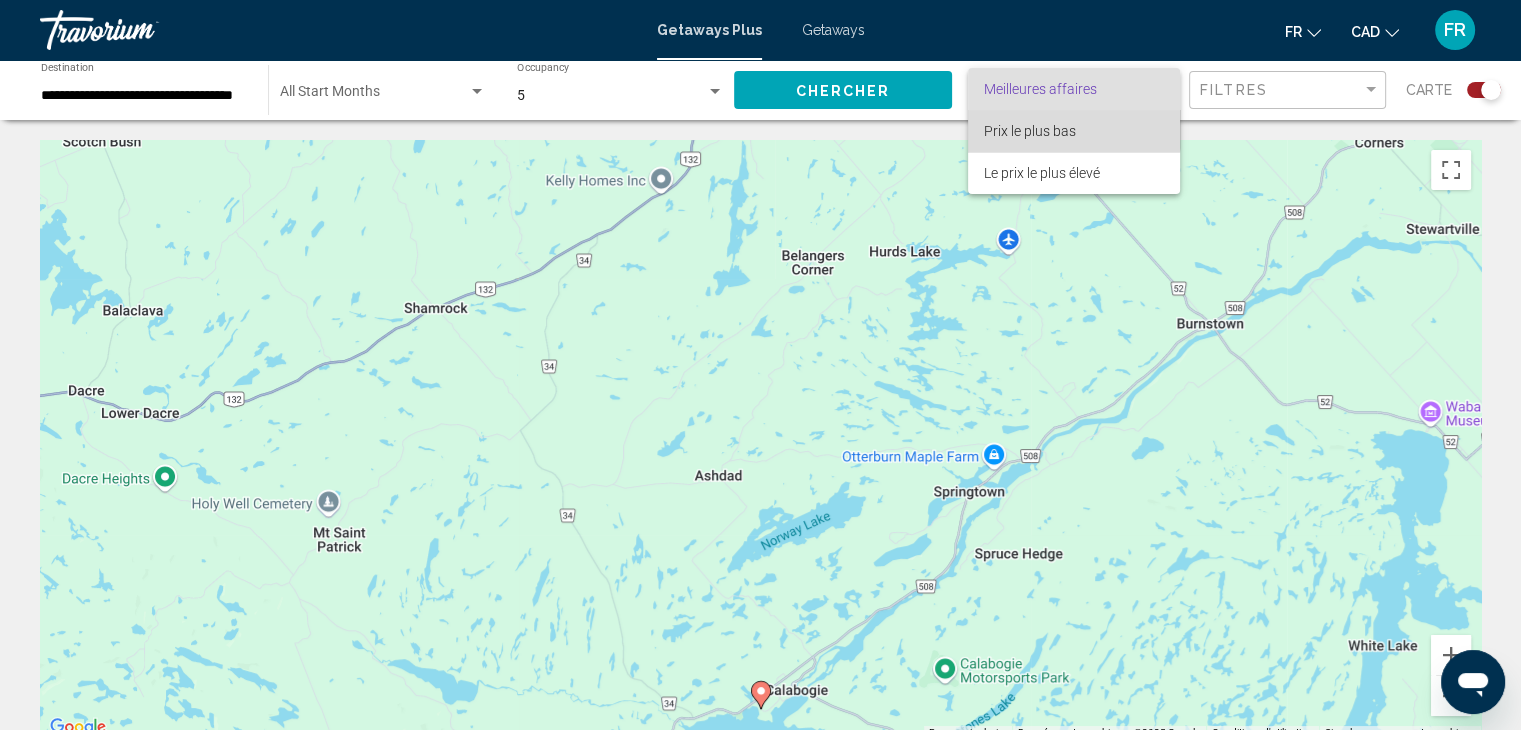 click on "Prix ​​le plus bas" at bounding box center [1030, 131] 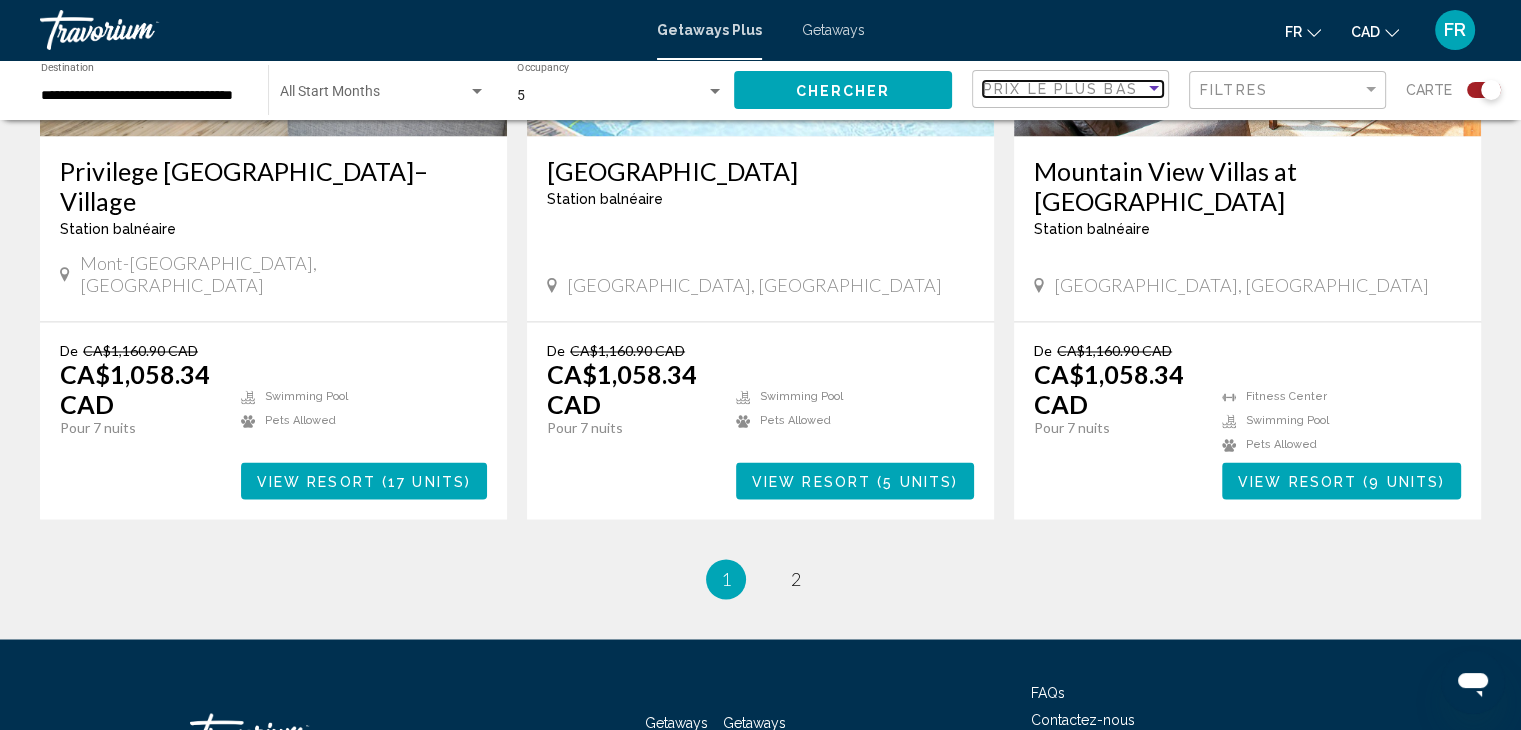 scroll, scrollTop: 3214, scrollLeft: 0, axis: vertical 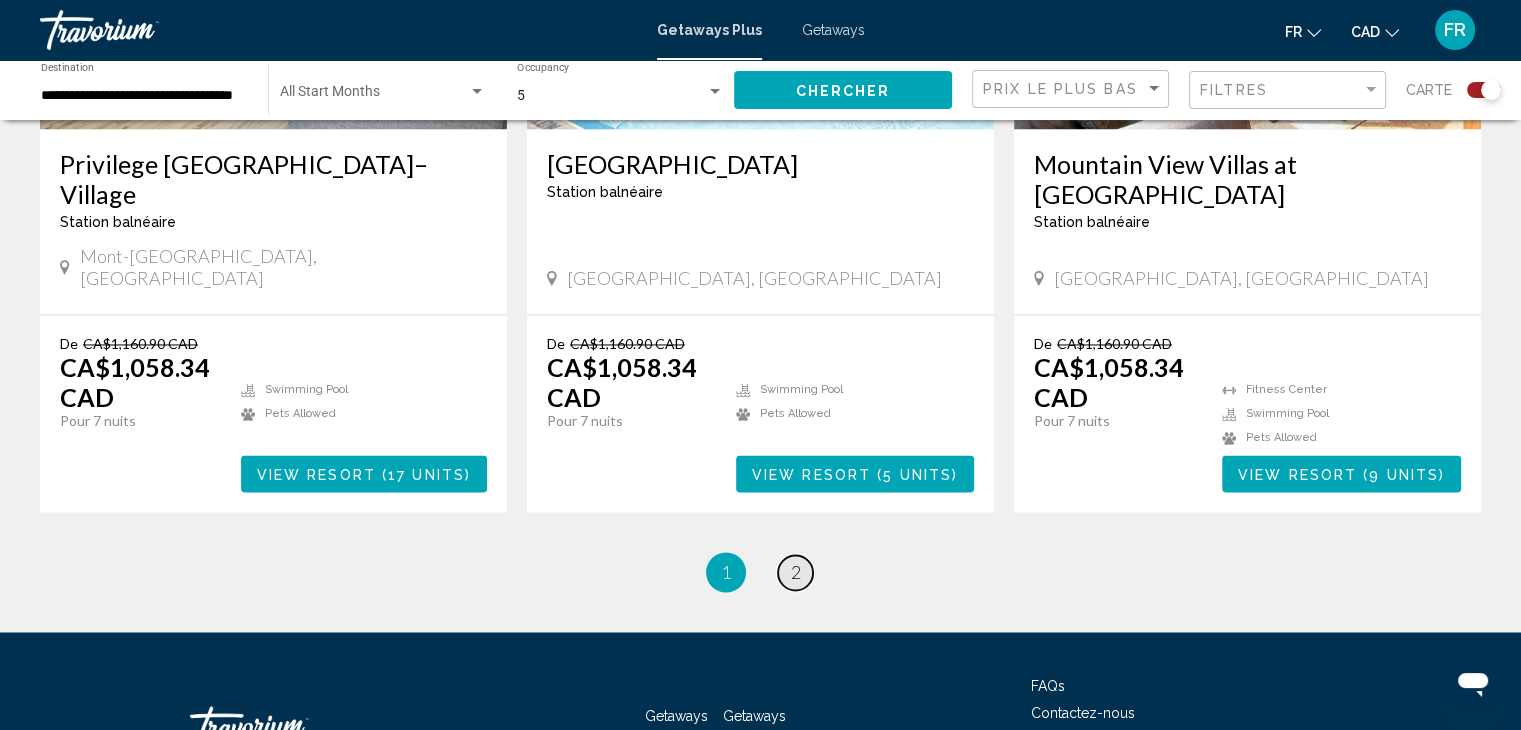 click on "2" at bounding box center [796, 572] 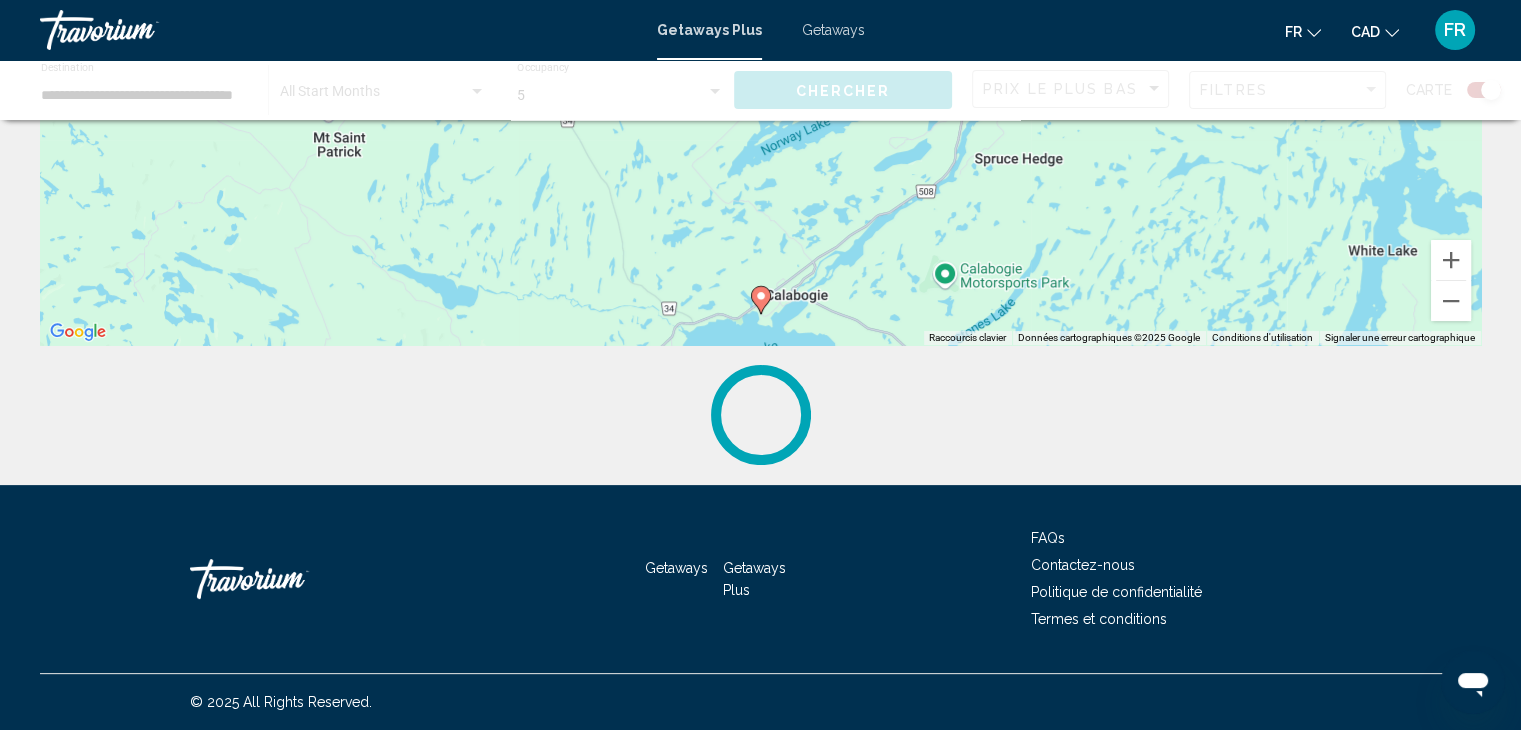 scroll, scrollTop: 0, scrollLeft: 0, axis: both 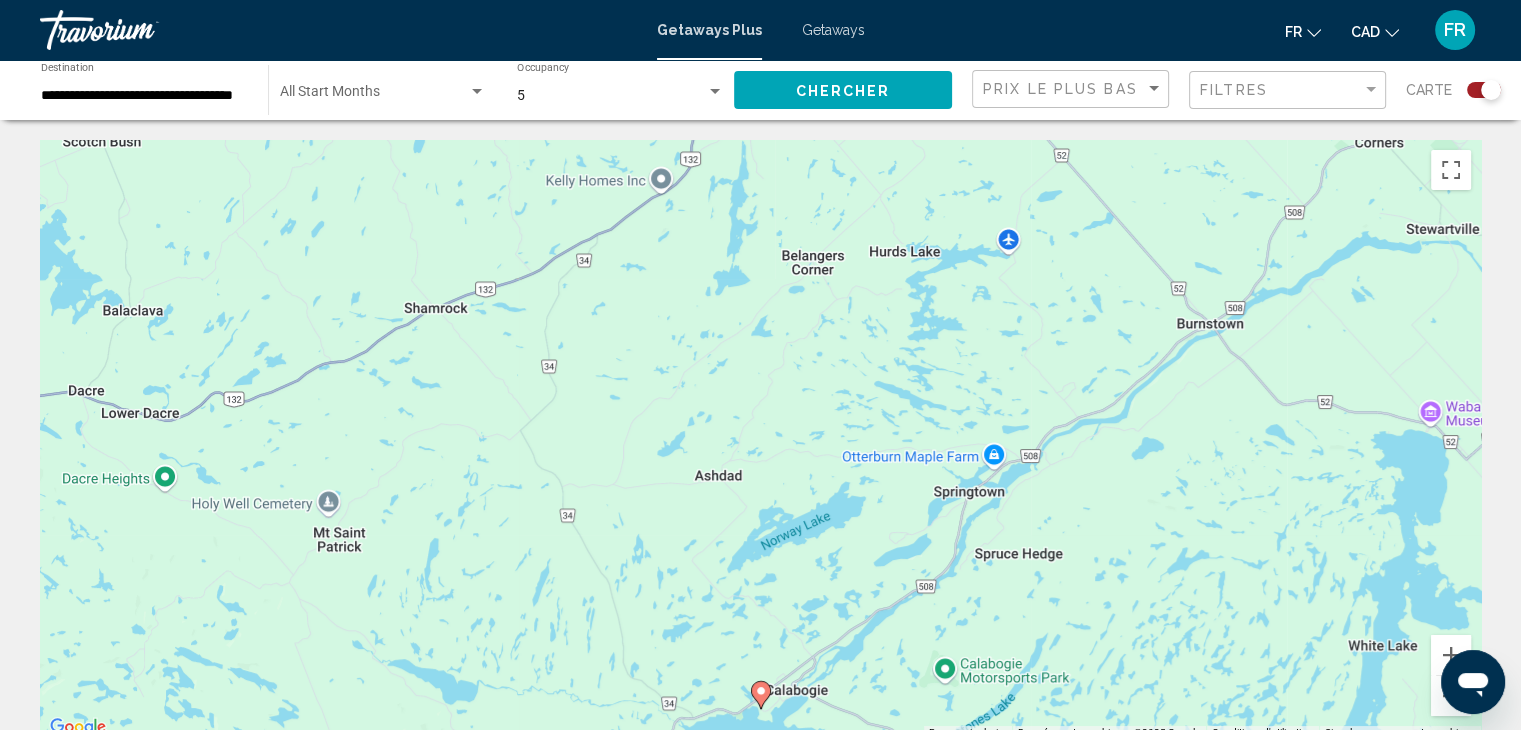 click on "Getaways" at bounding box center [833, 30] 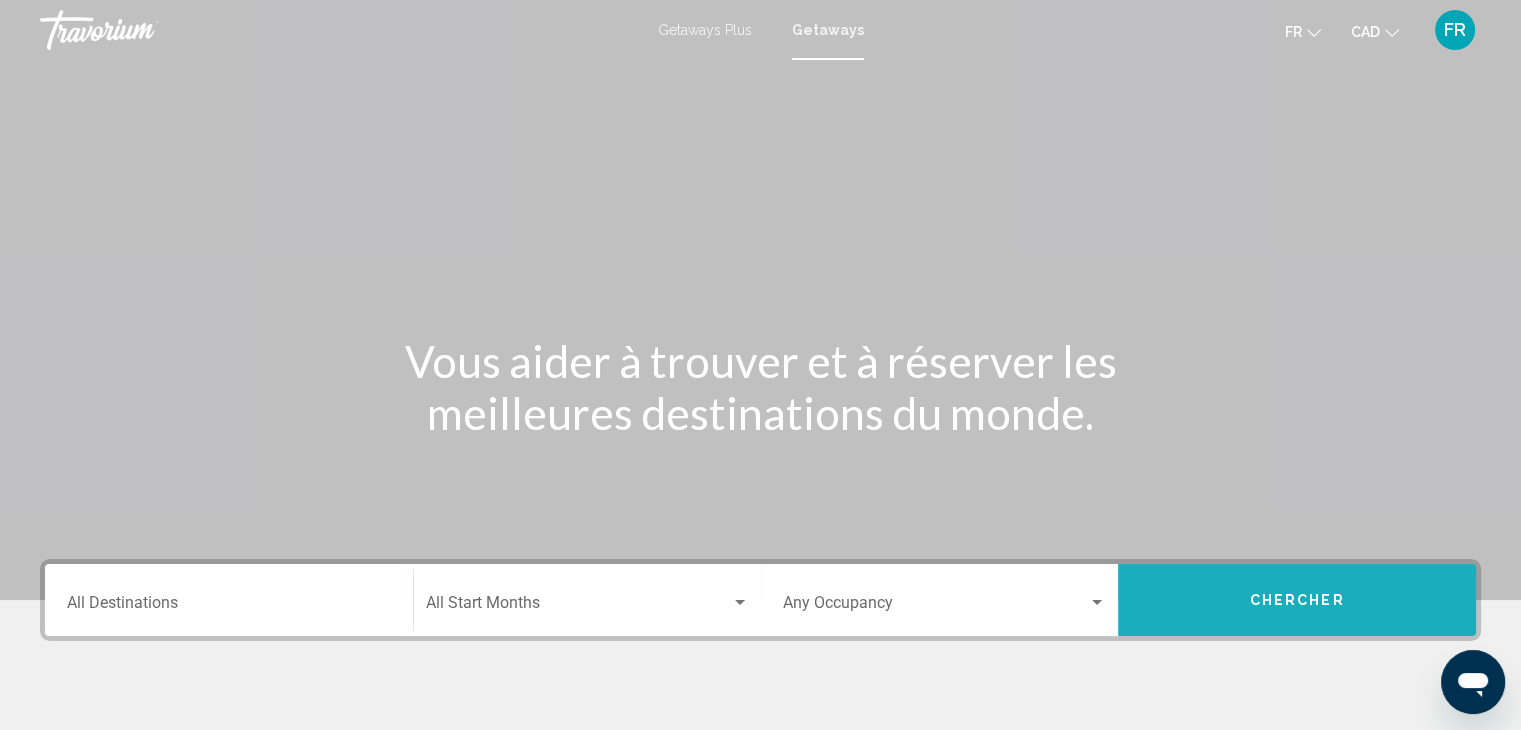click on "Chercher" at bounding box center (1297, 600) 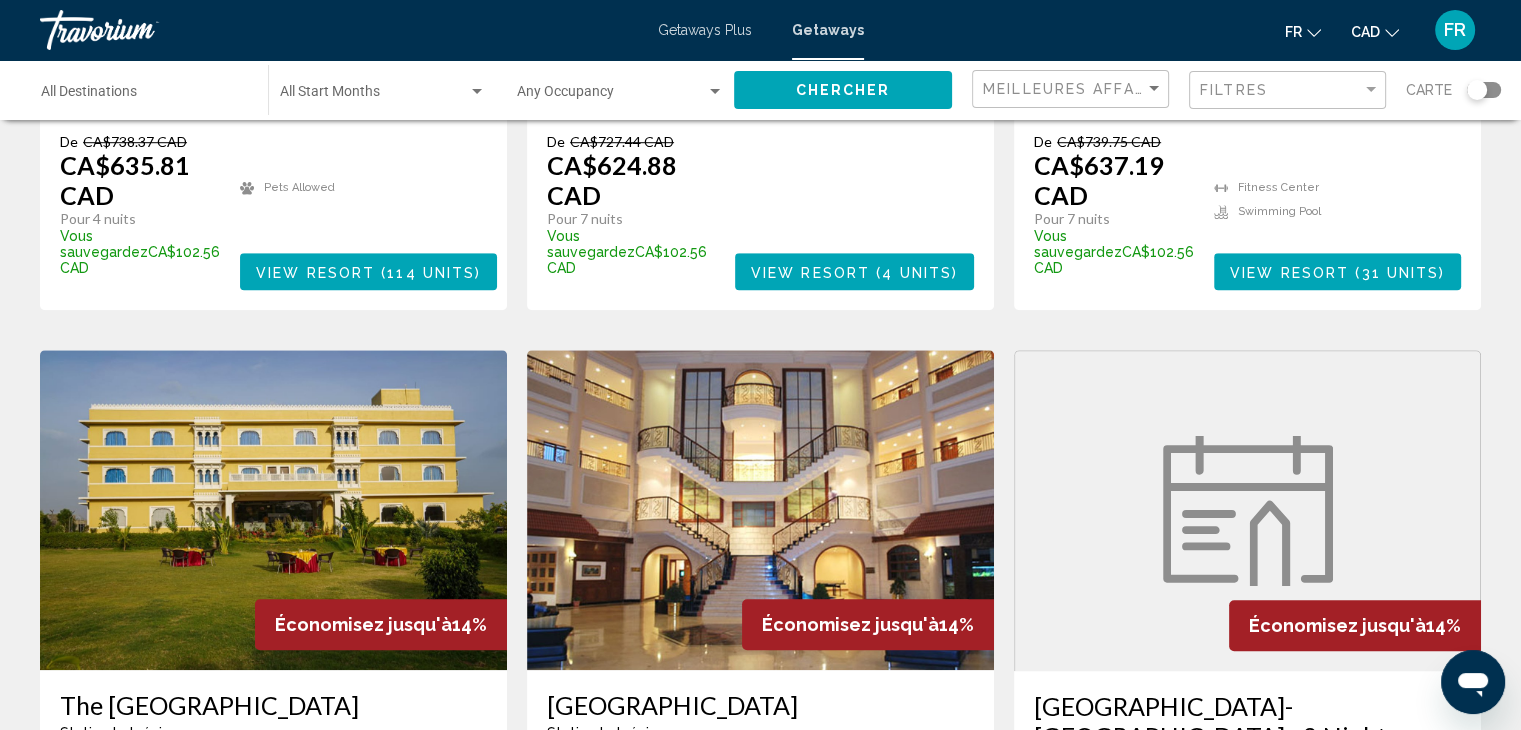 scroll, scrollTop: 0, scrollLeft: 0, axis: both 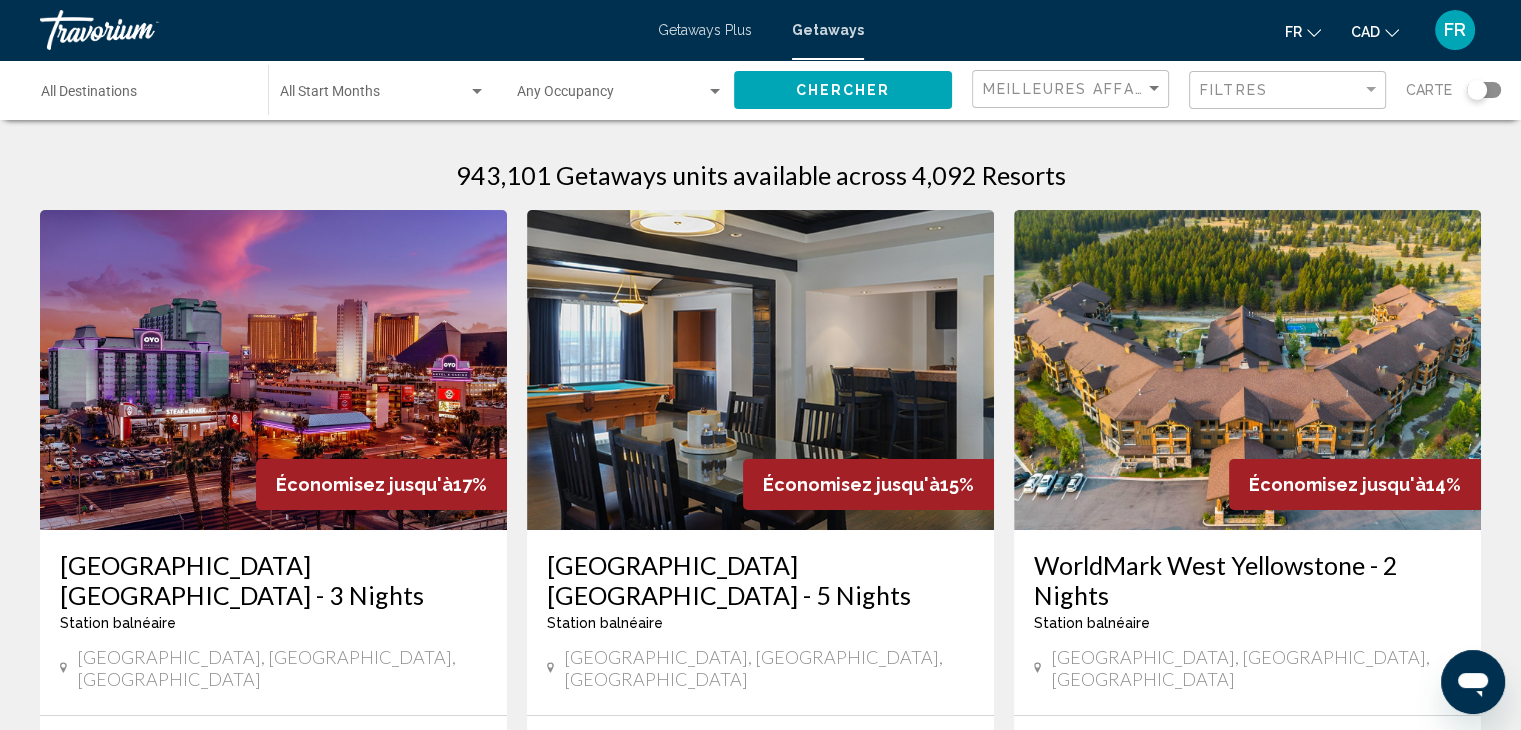 click 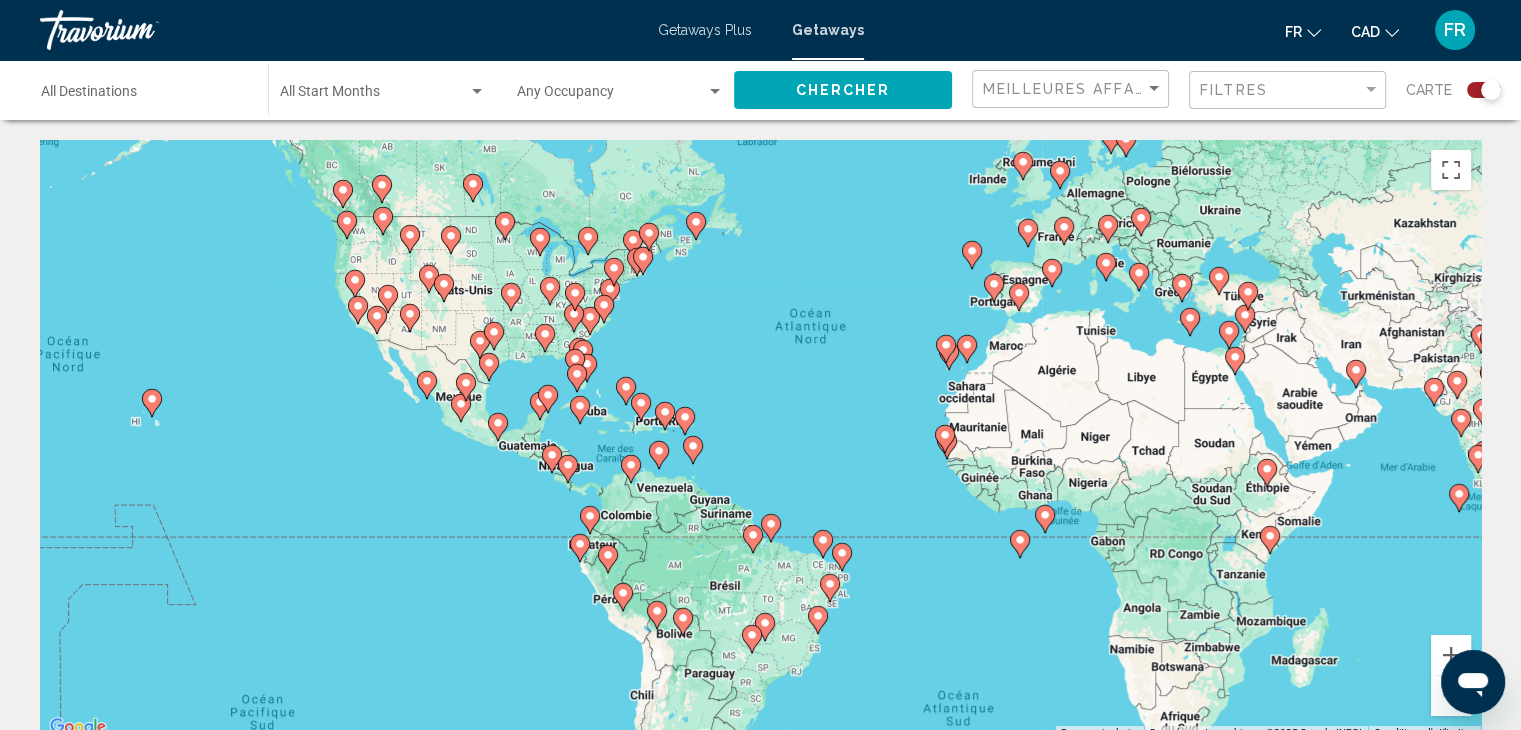 drag, startPoint x: 1306, startPoint y: 539, endPoint x: 1414, endPoint y: 442, distance: 145.16542 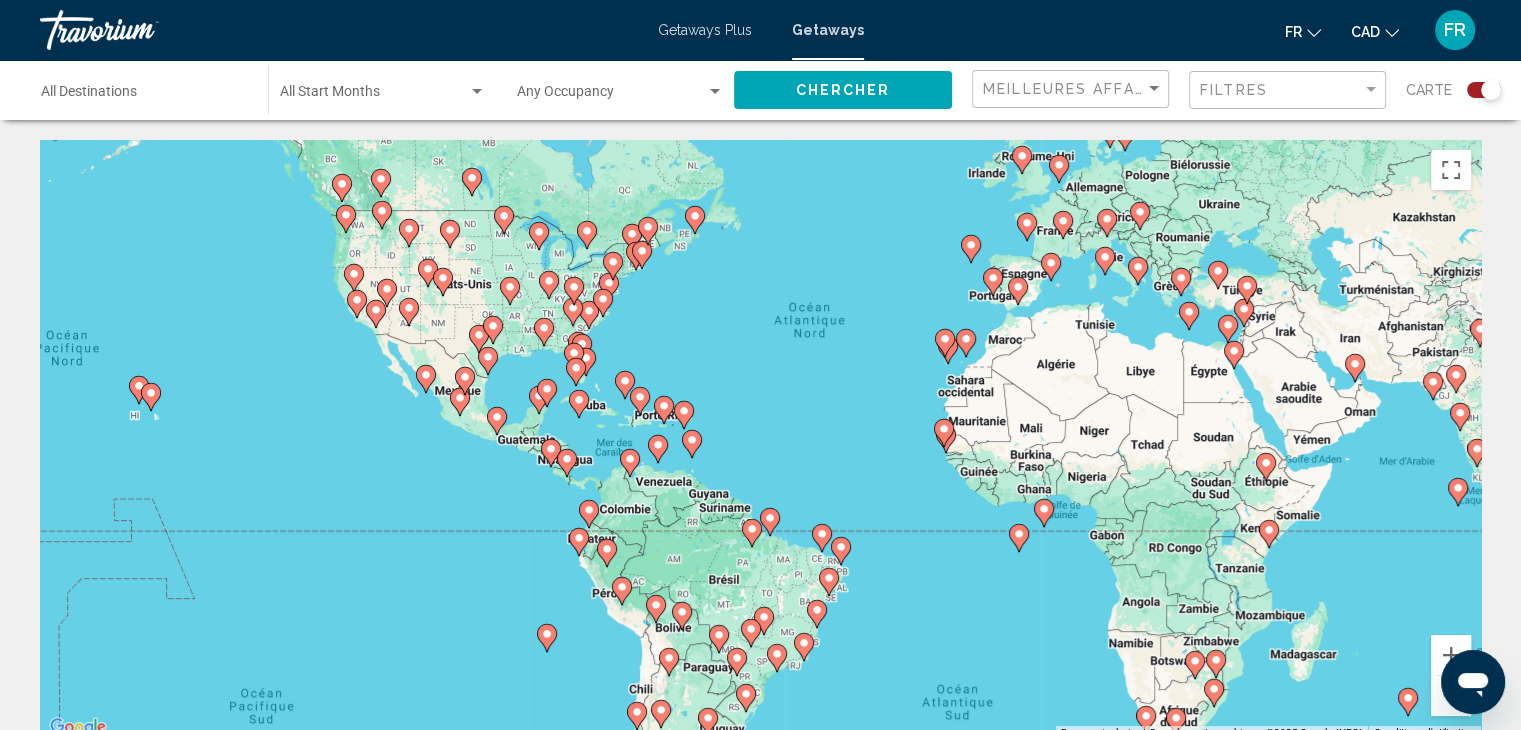 drag, startPoint x: 1360, startPoint y: 588, endPoint x: 1231, endPoint y: 428, distance: 205.52615 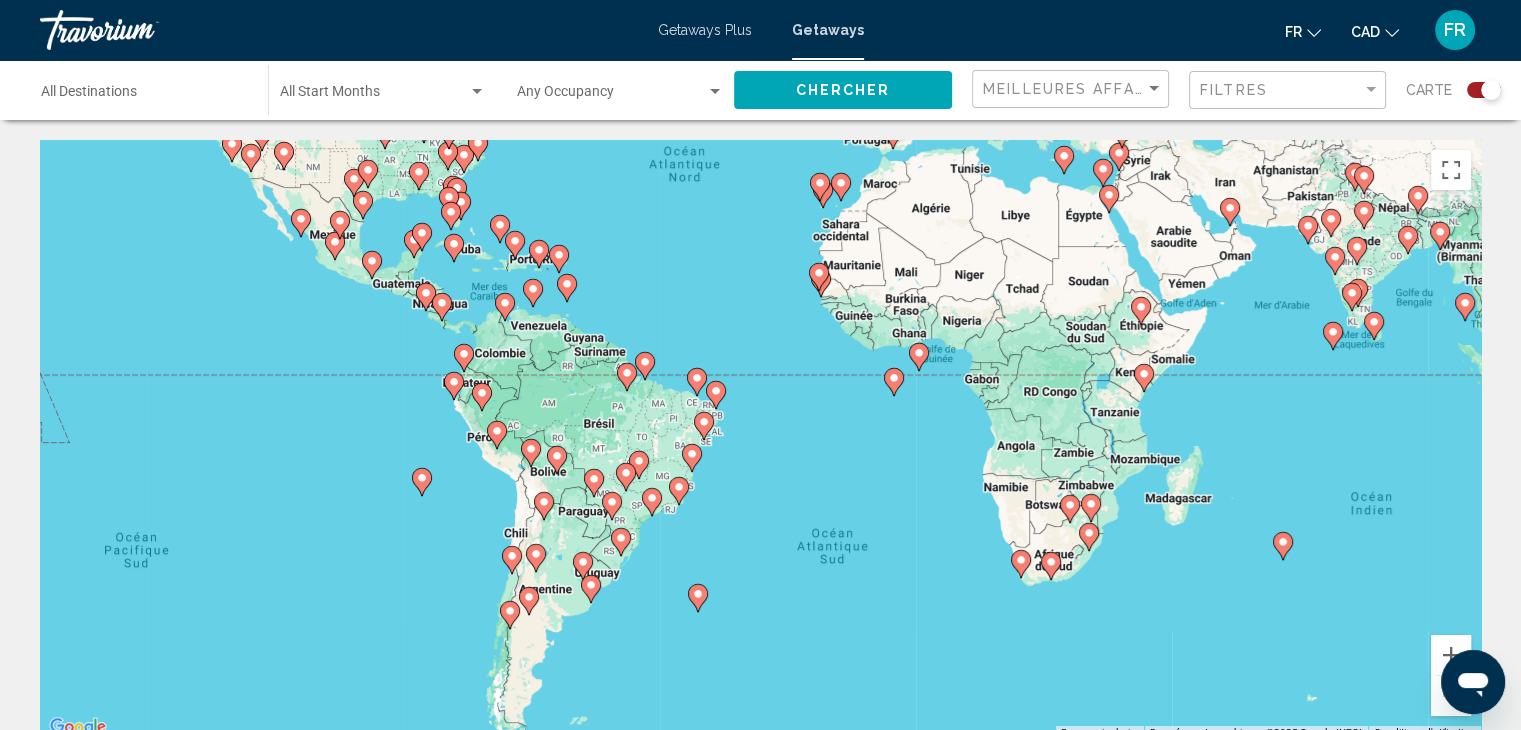 click 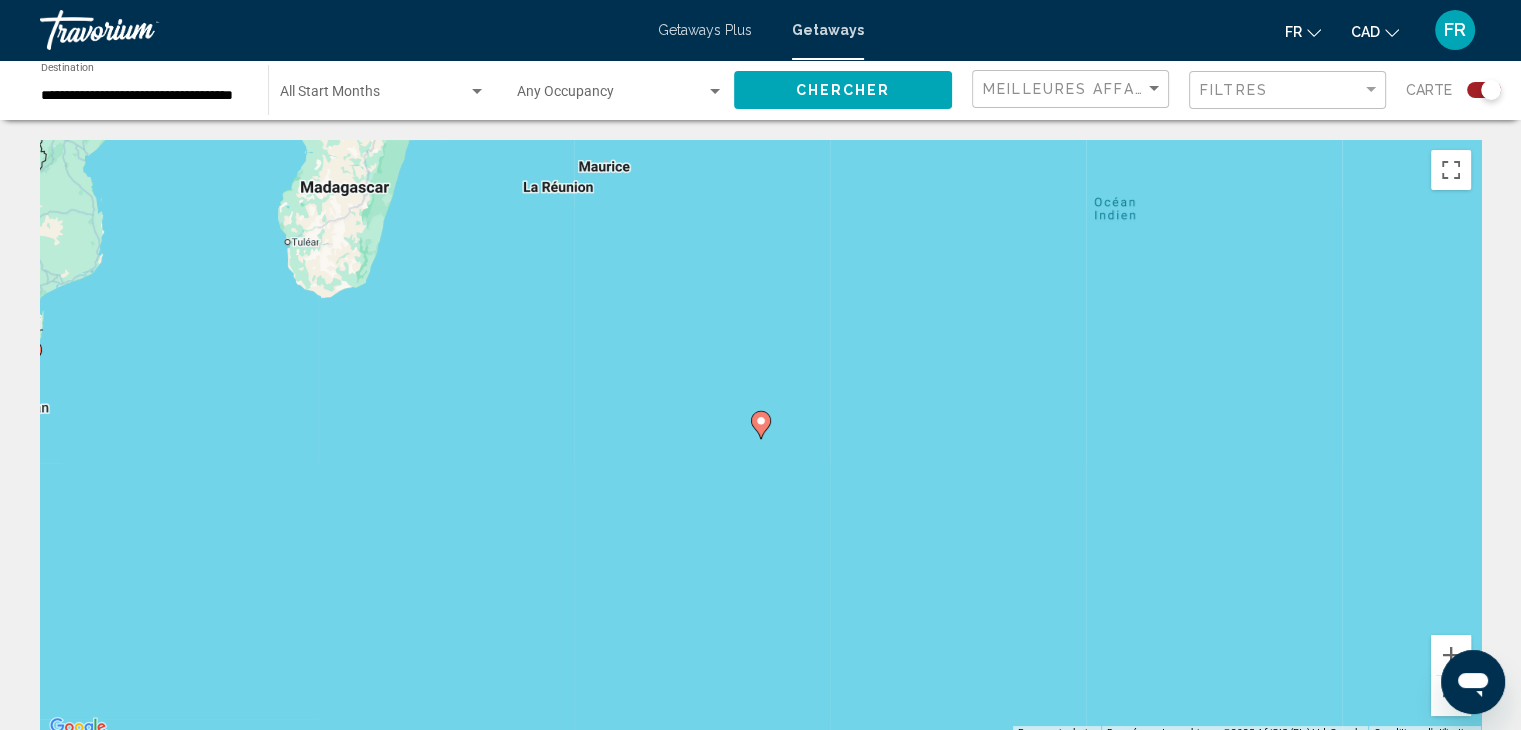 click 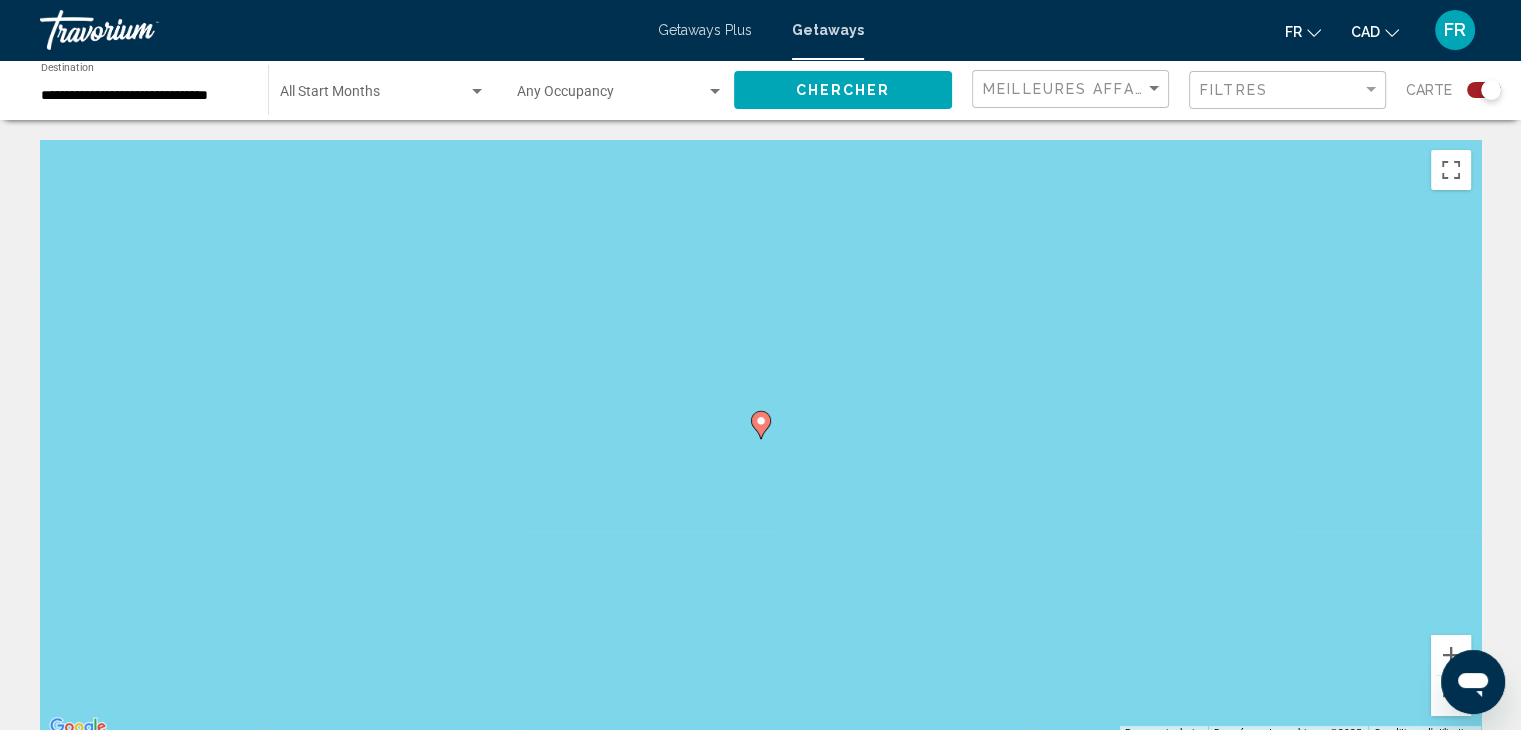 click 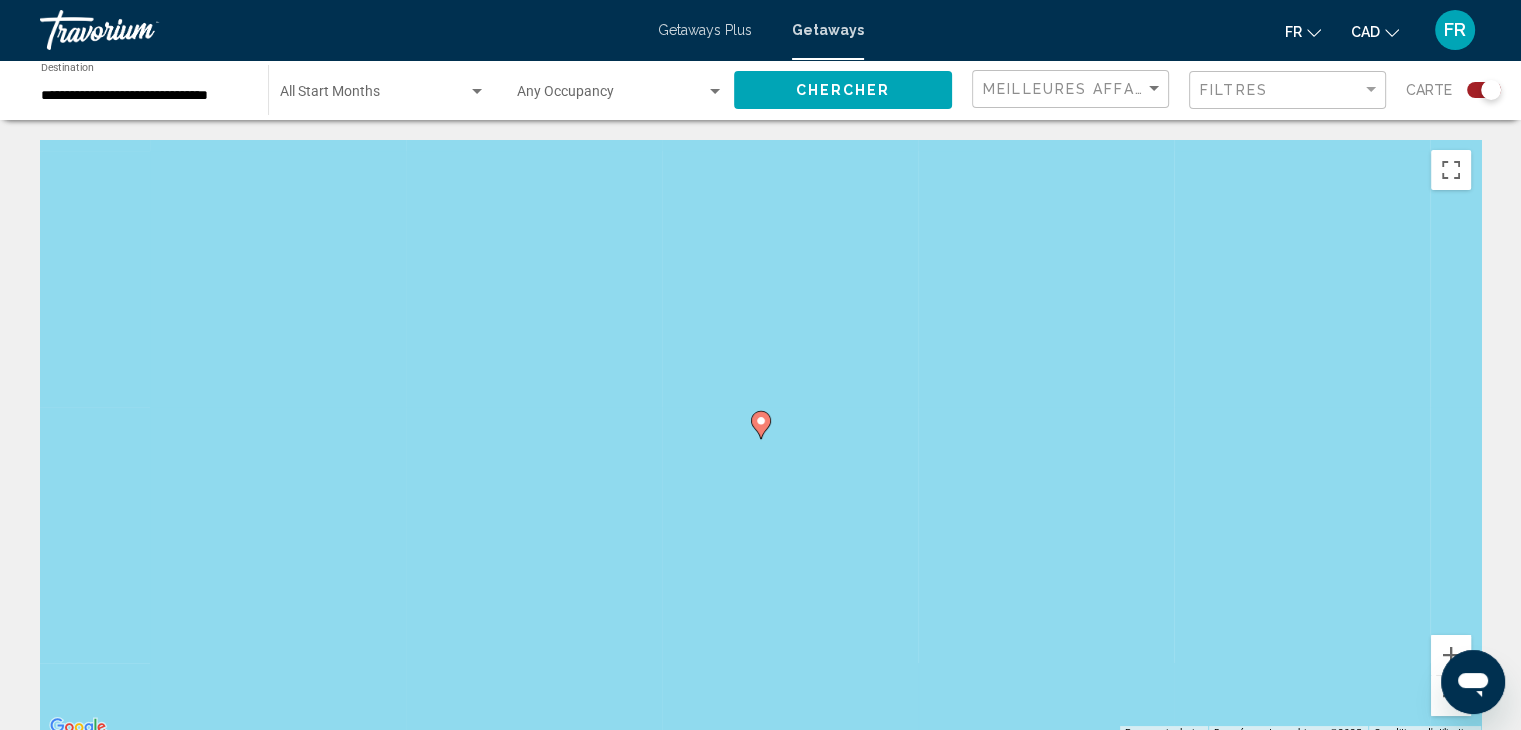 click 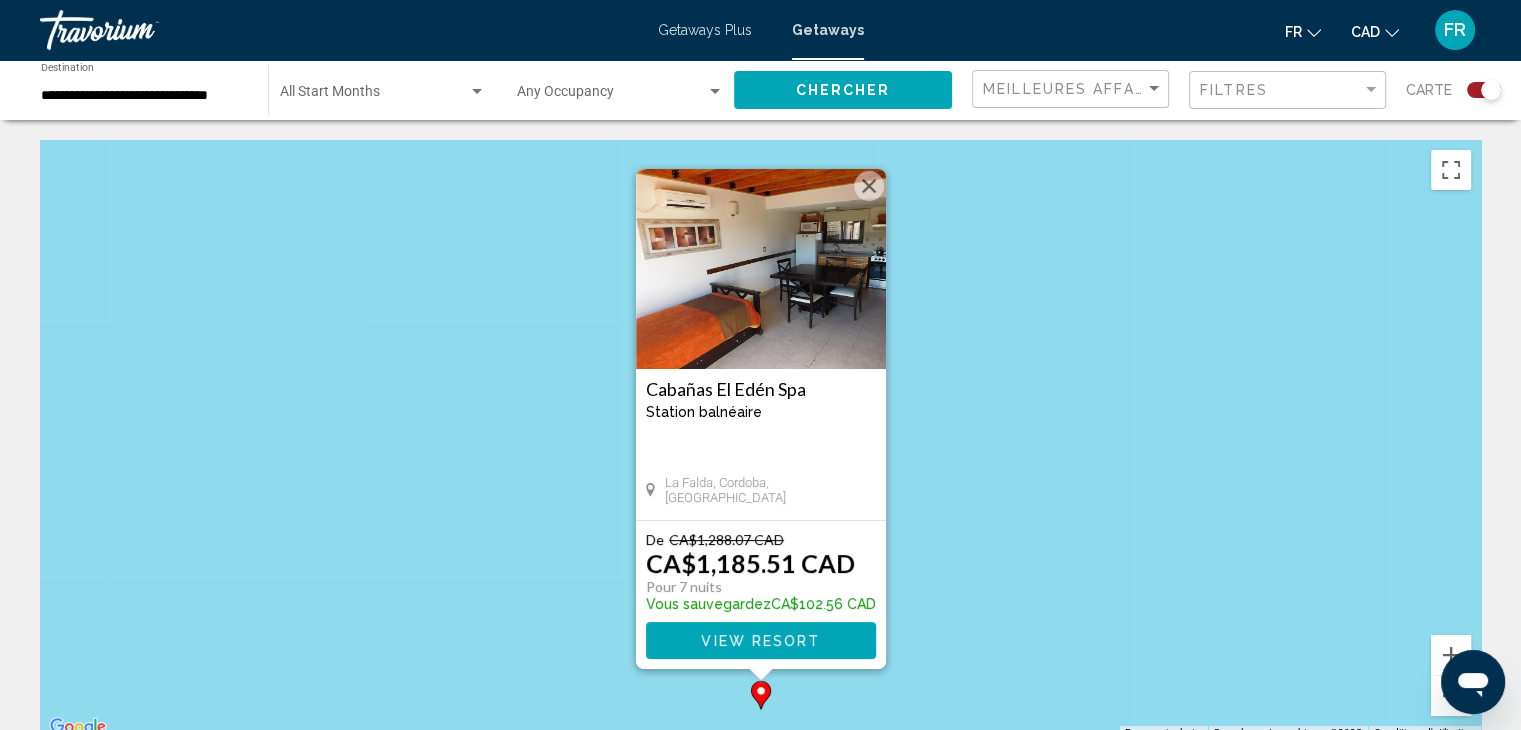 click at bounding box center [869, 186] 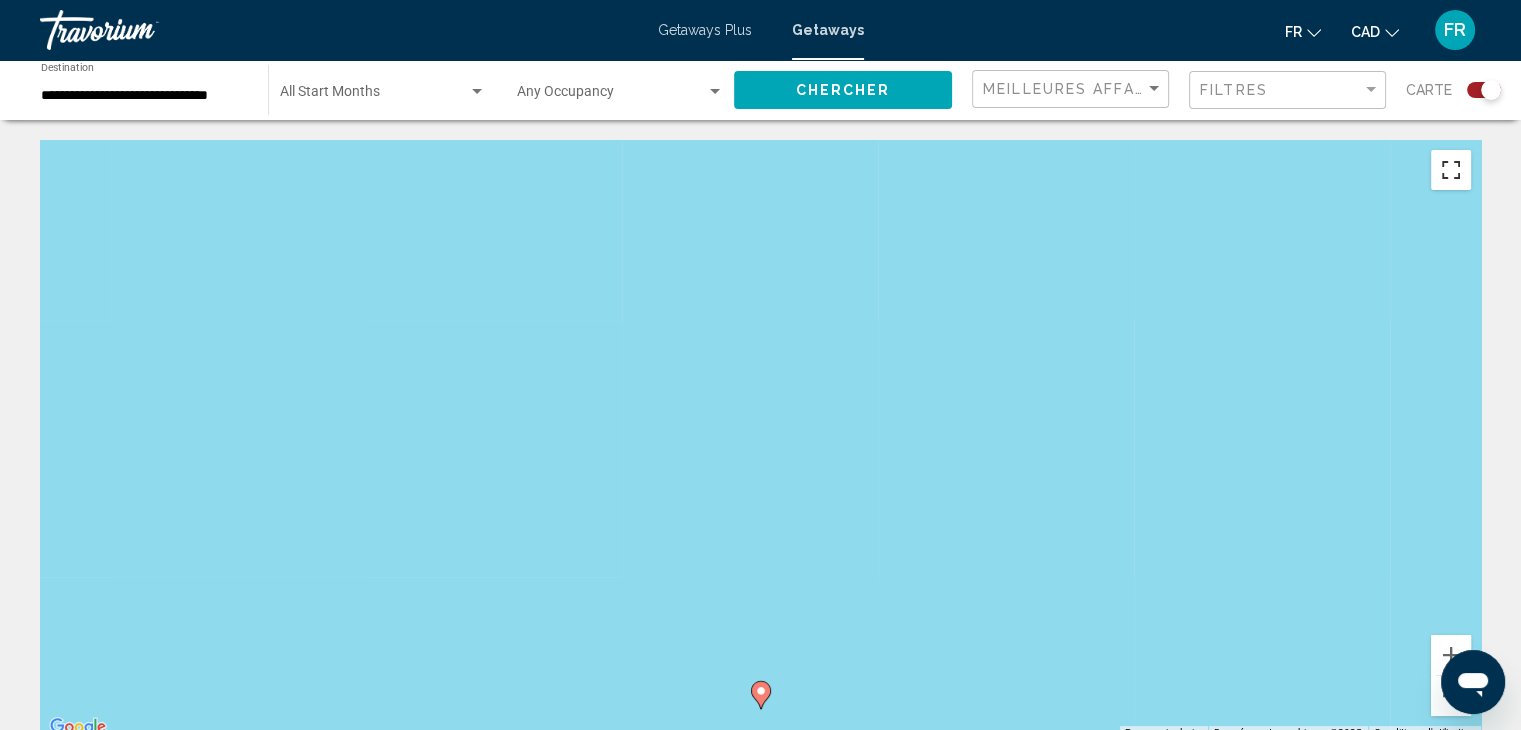 click at bounding box center (1451, 170) 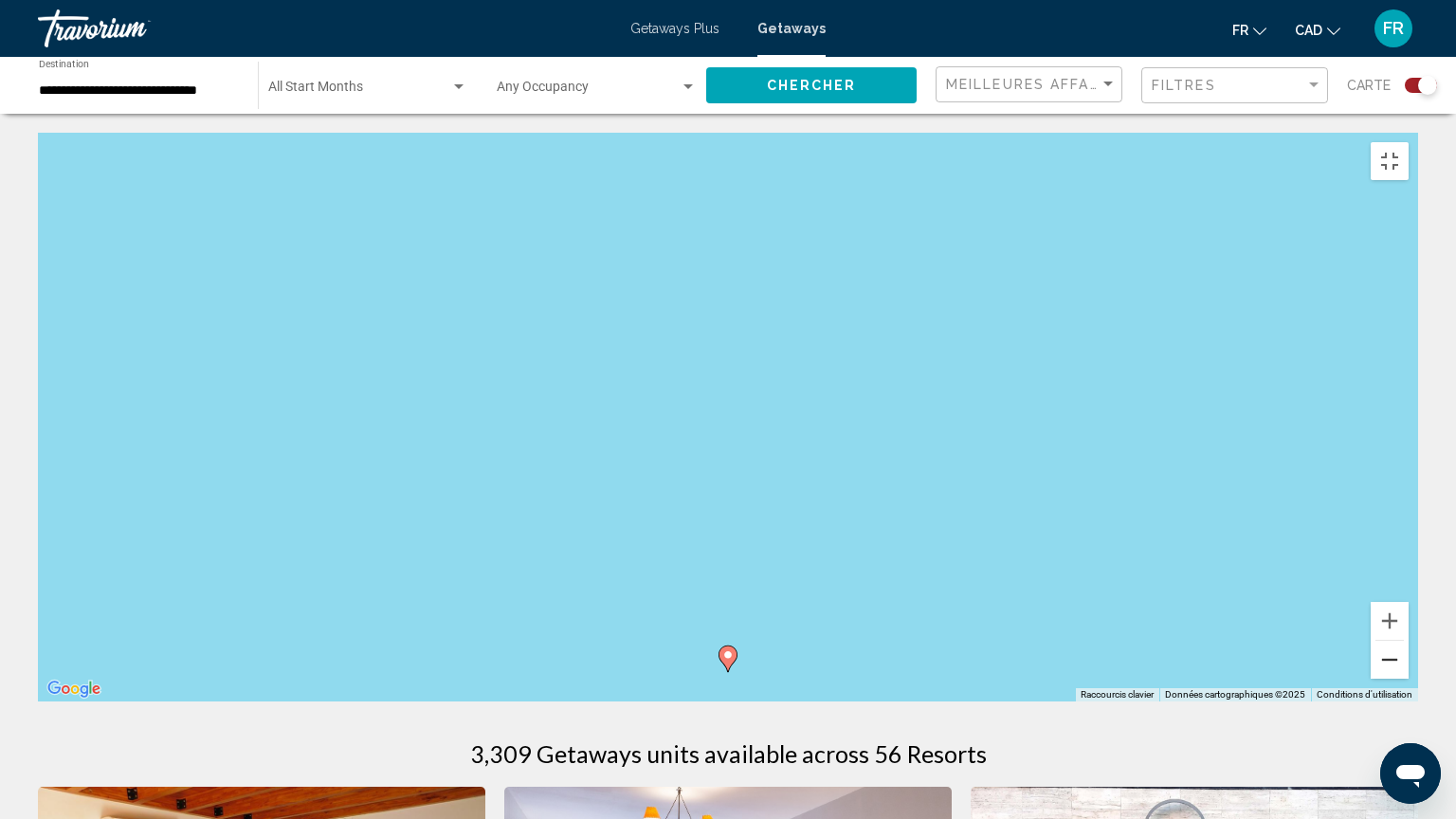 click at bounding box center (1390, 660) 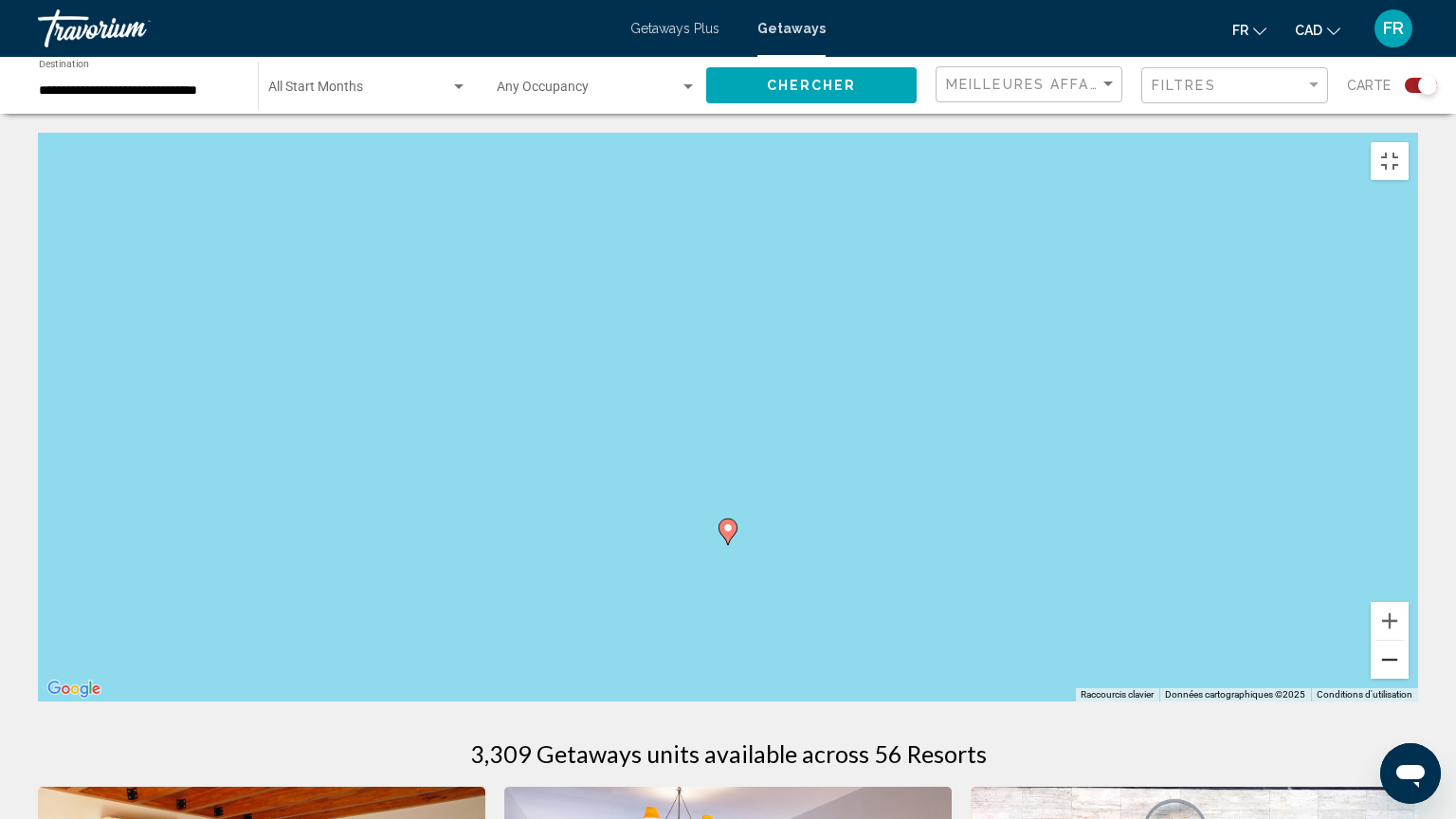 click at bounding box center (1390, 660) 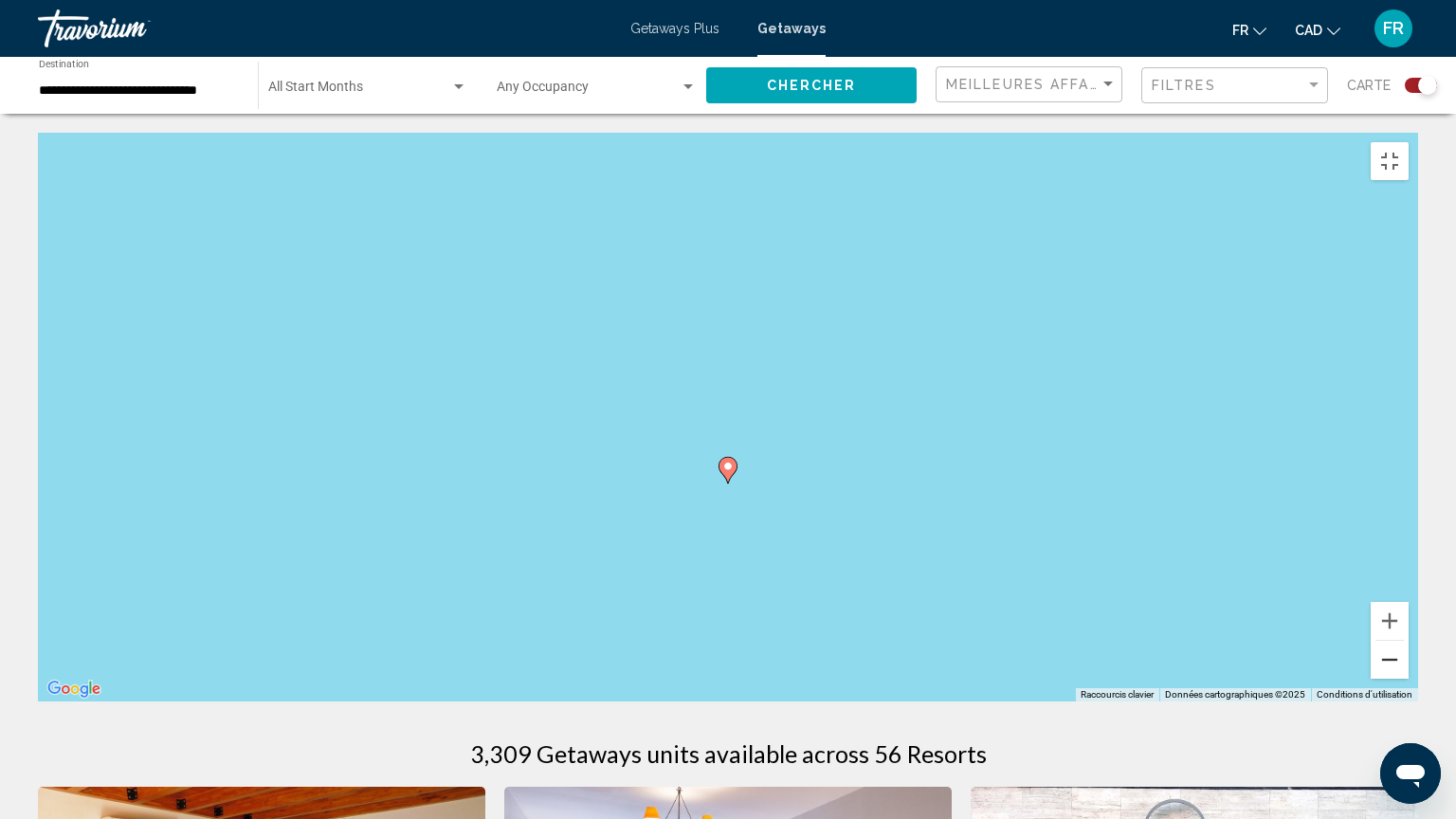 click at bounding box center [1390, 660] 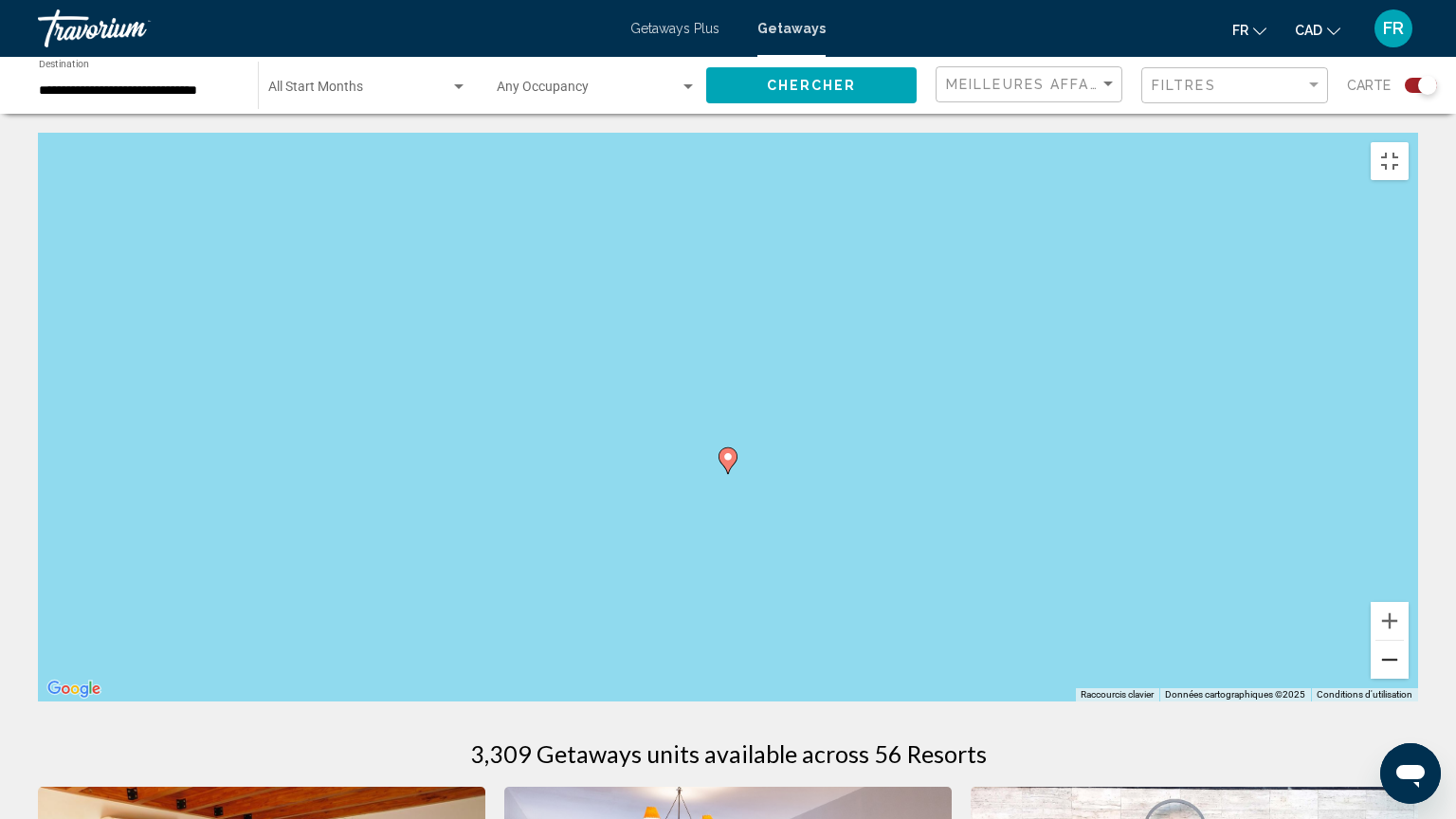 click at bounding box center (1390, 660) 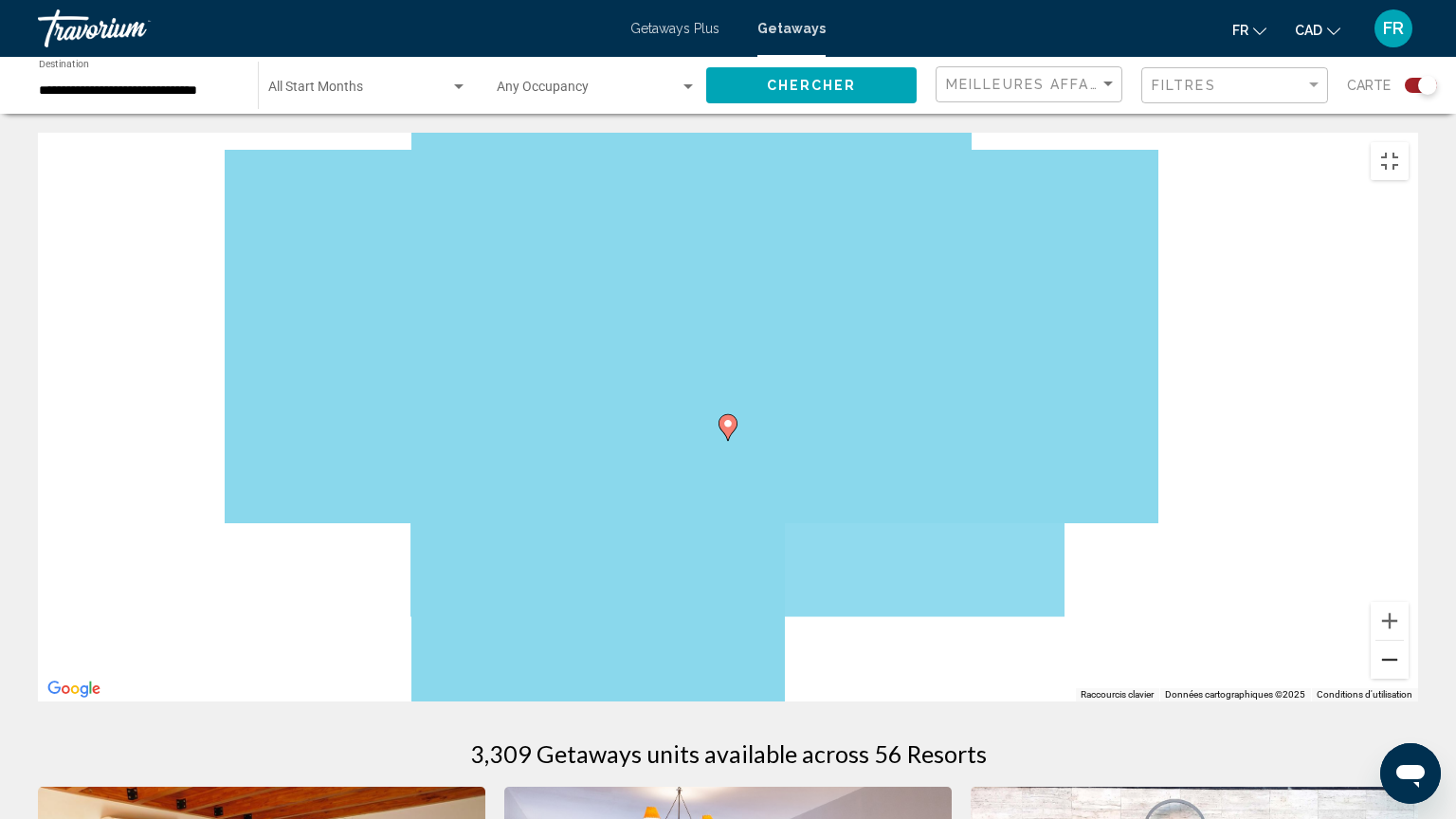 click at bounding box center (1390, 660) 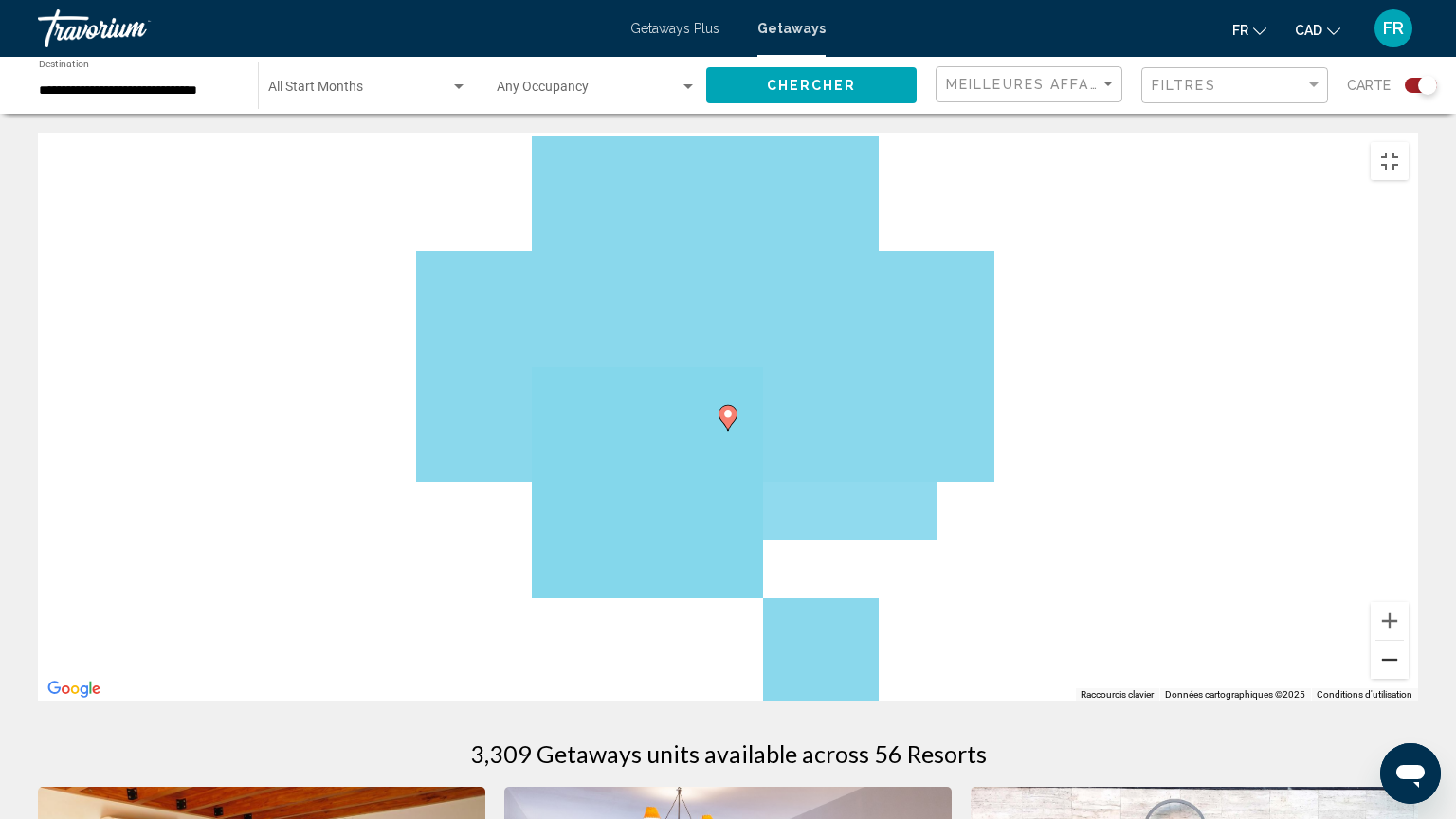 click at bounding box center [1390, 660] 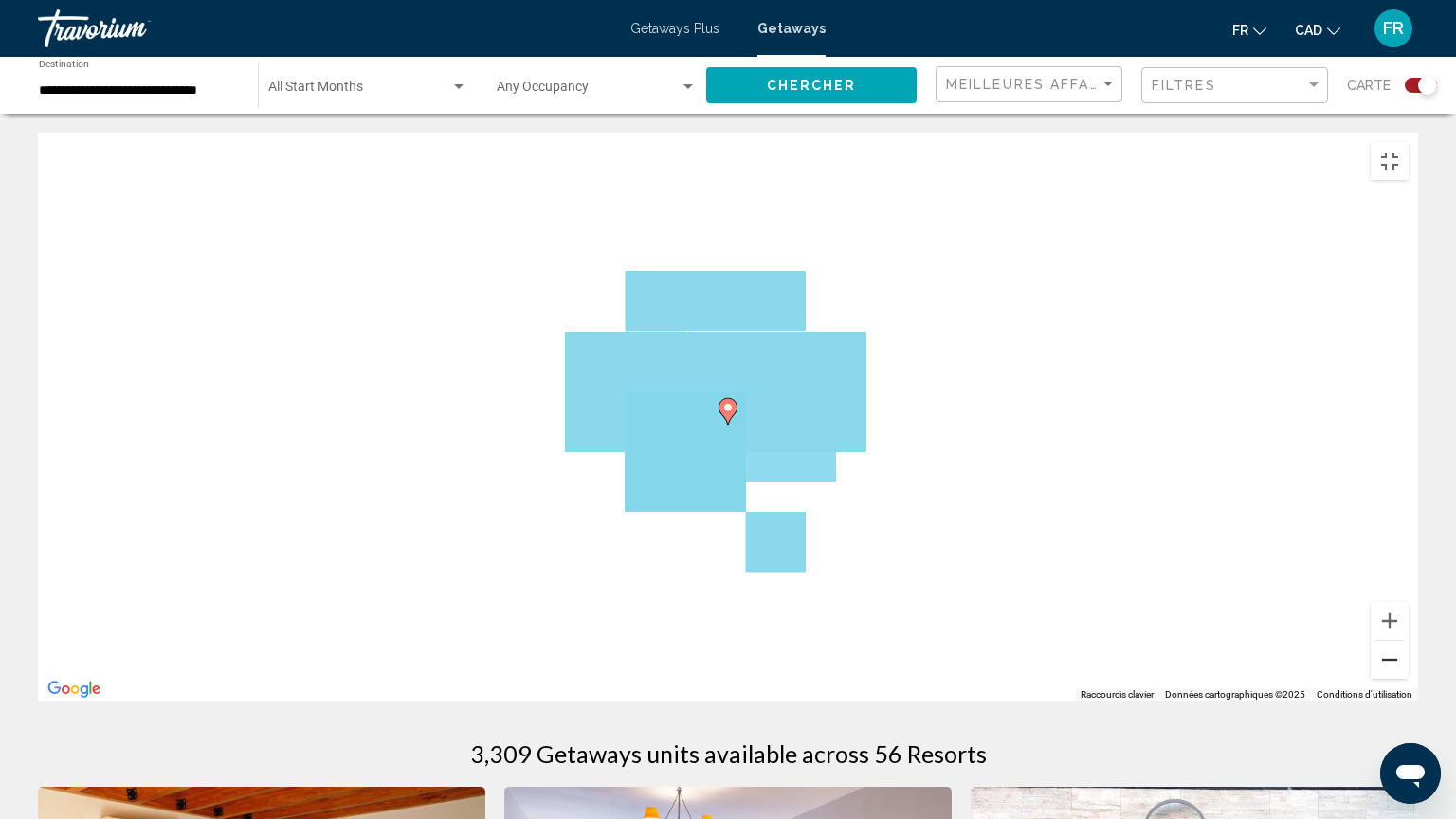 click at bounding box center (1390, 660) 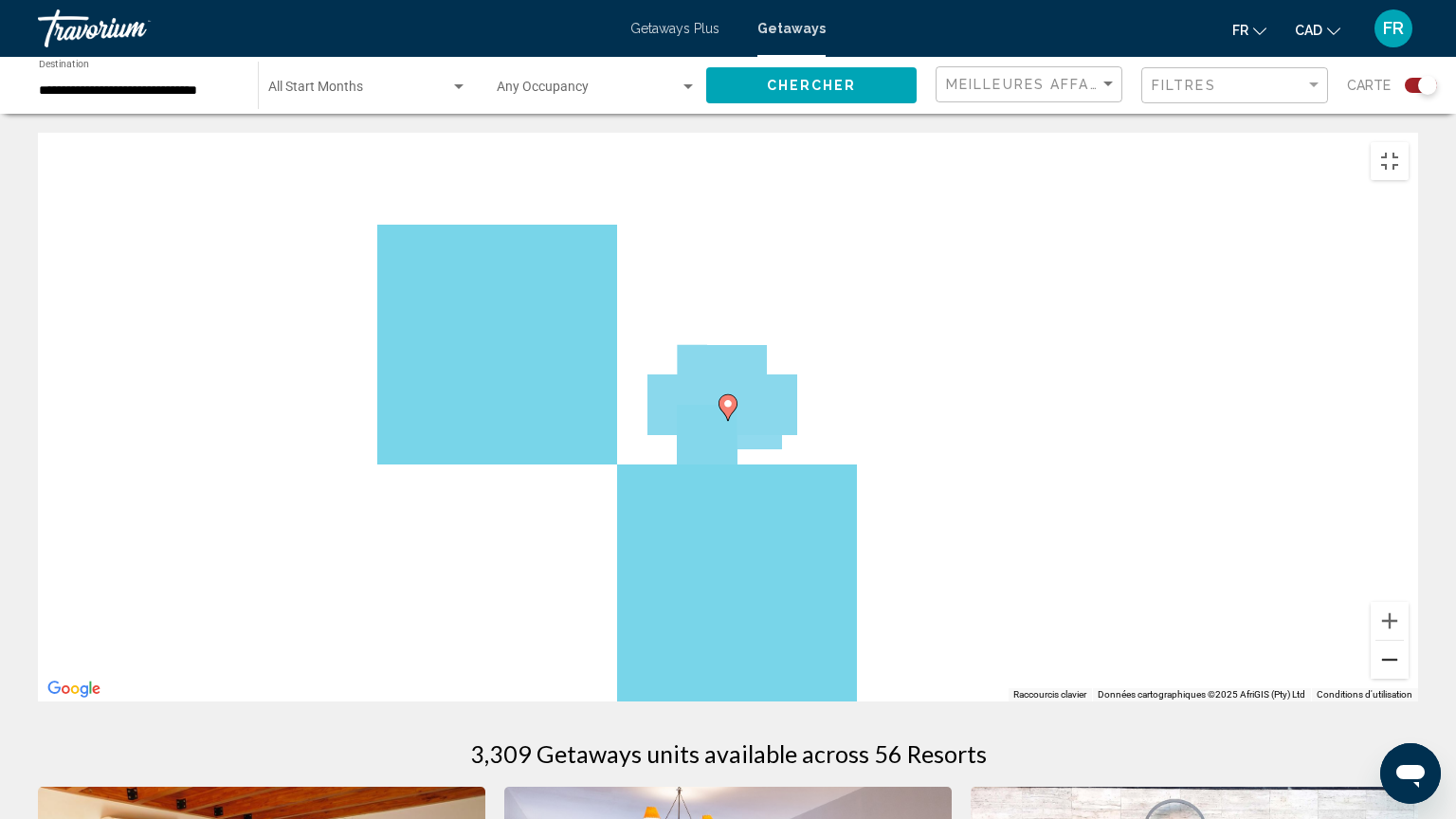 click at bounding box center [1390, 660] 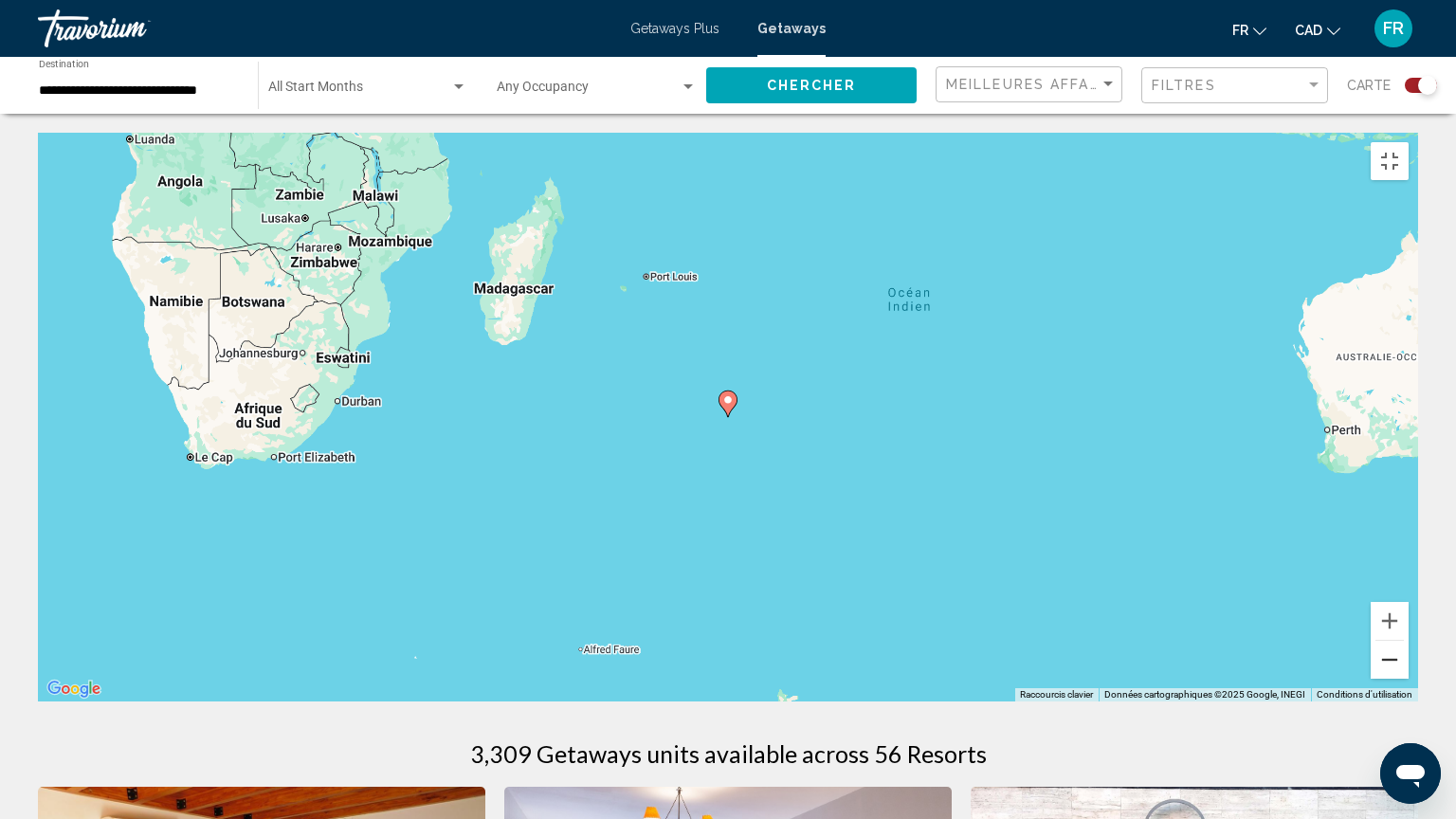click at bounding box center [1390, 660] 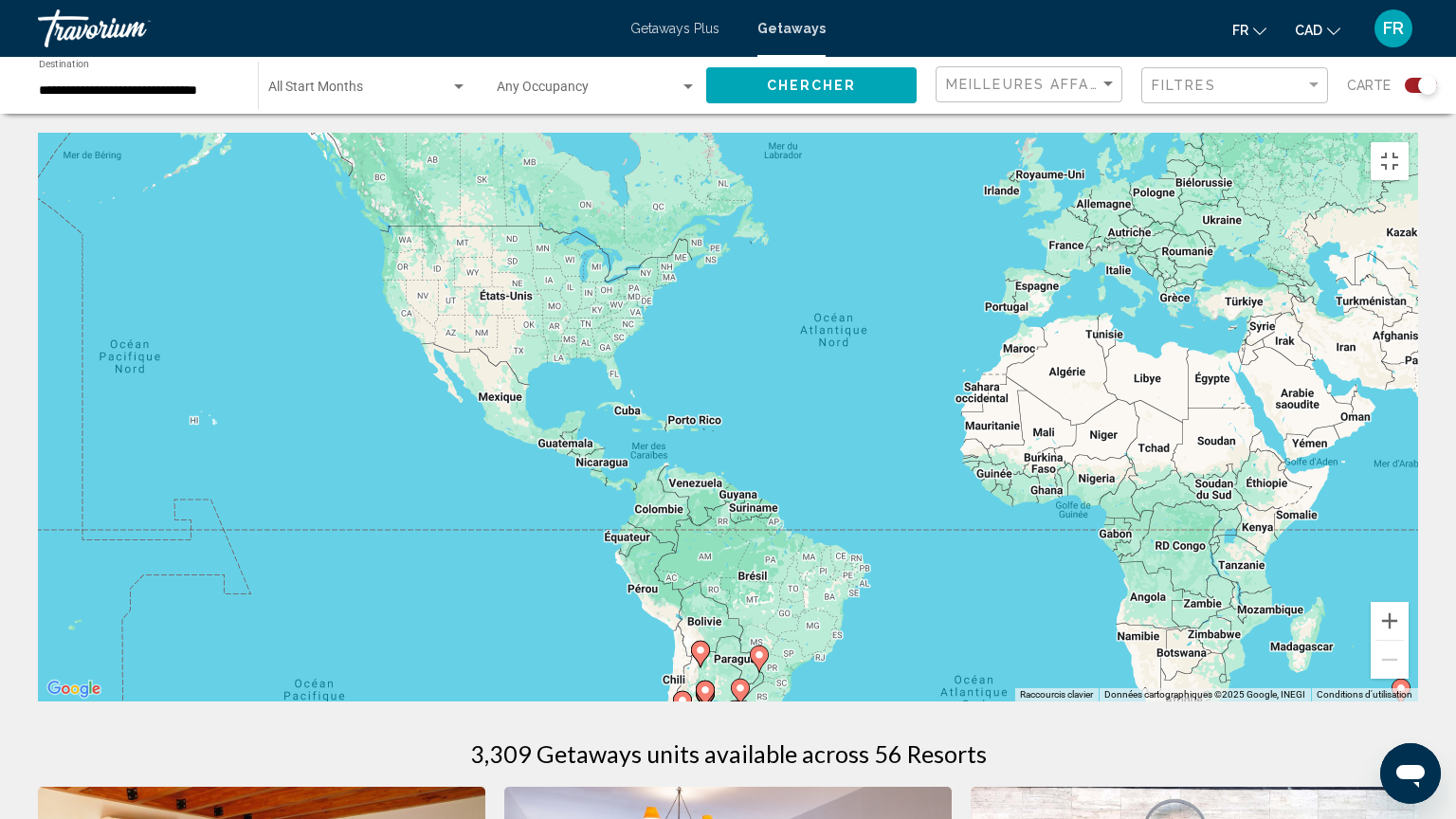 drag, startPoint x: 576, startPoint y: 254, endPoint x: 1283, endPoint y: 549, distance: 766.07702 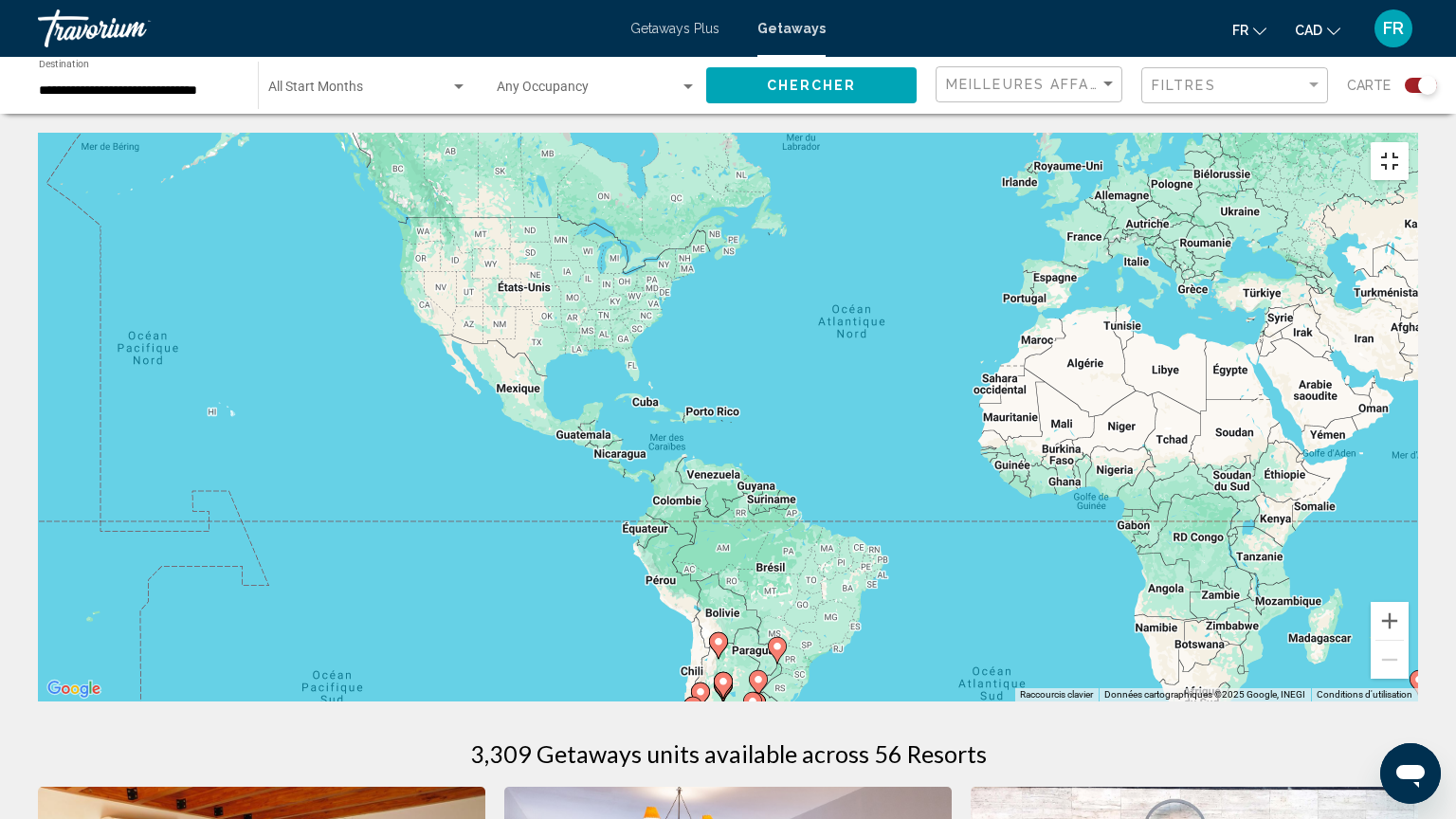 click at bounding box center (1390, 161) 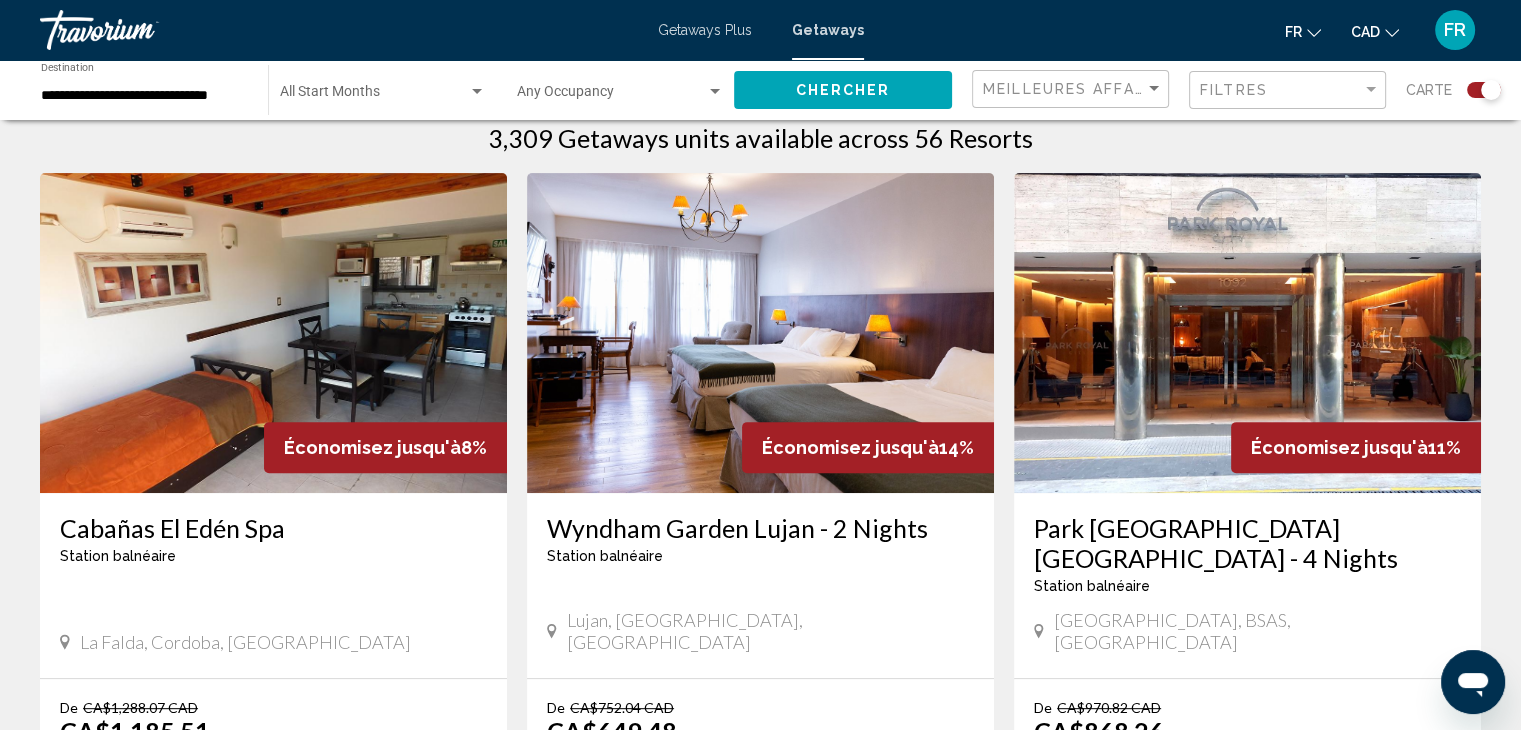 scroll, scrollTop: 0, scrollLeft: 0, axis: both 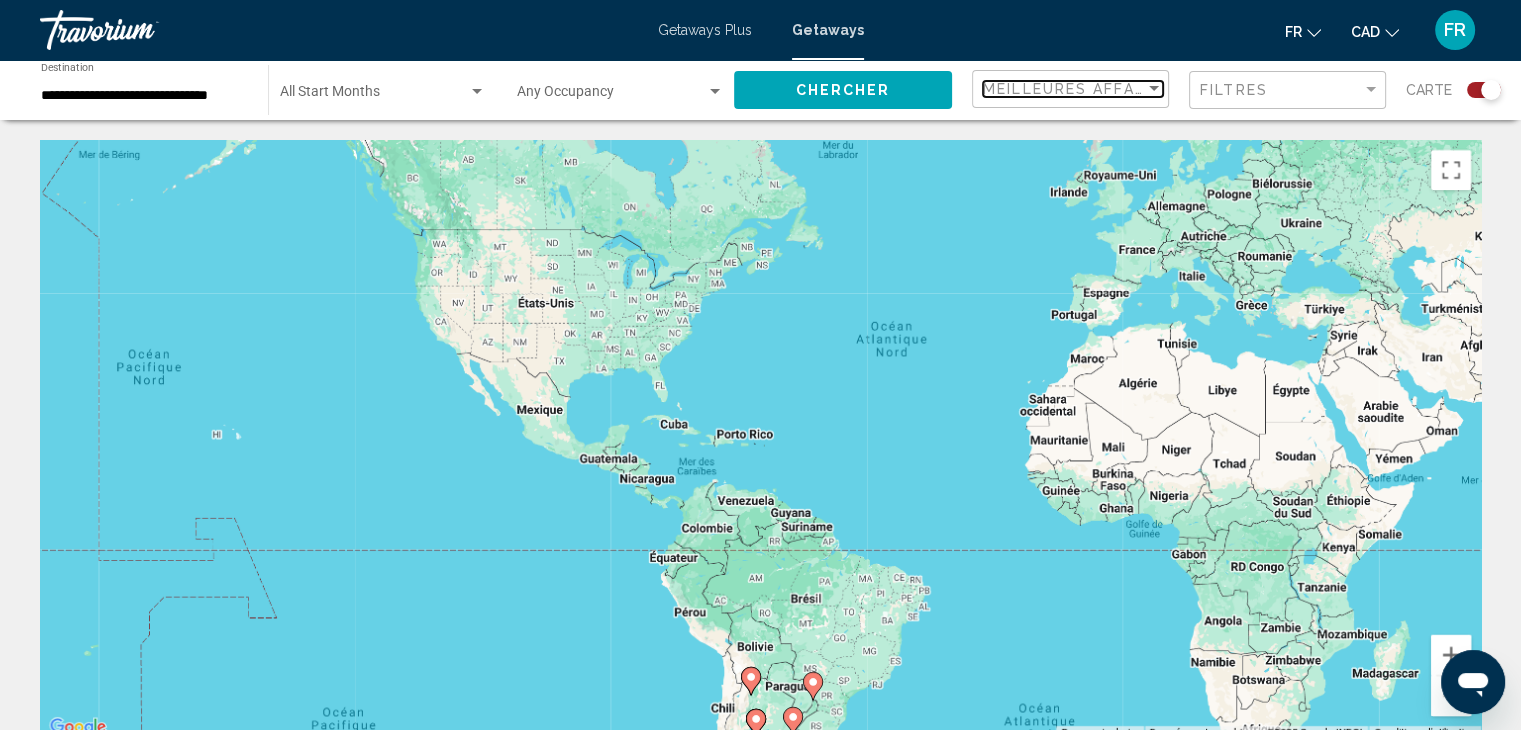 click on "Meilleures affaires" at bounding box center [1077, 89] 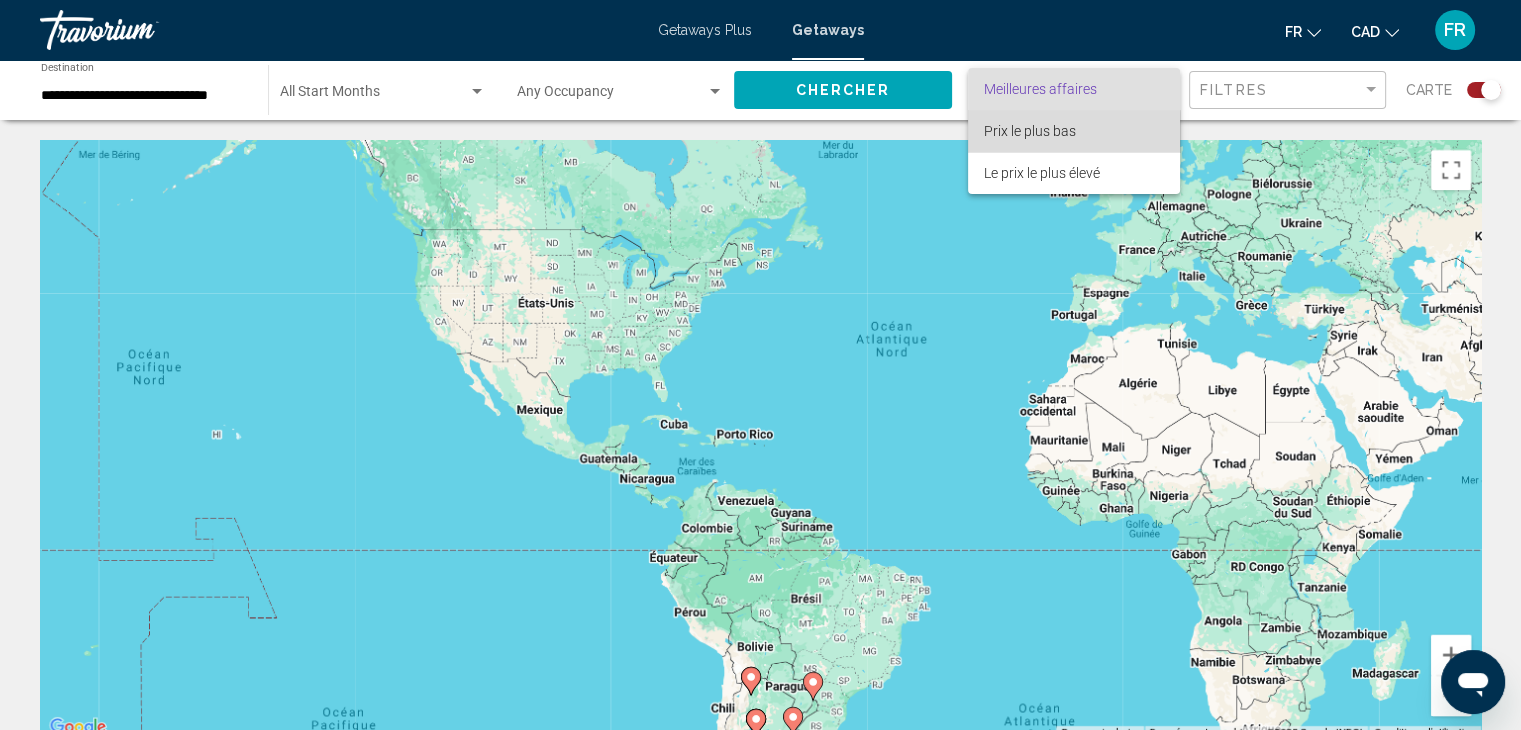 click on "Prix ​​le plus bas" at bounding box center [1030, 131] 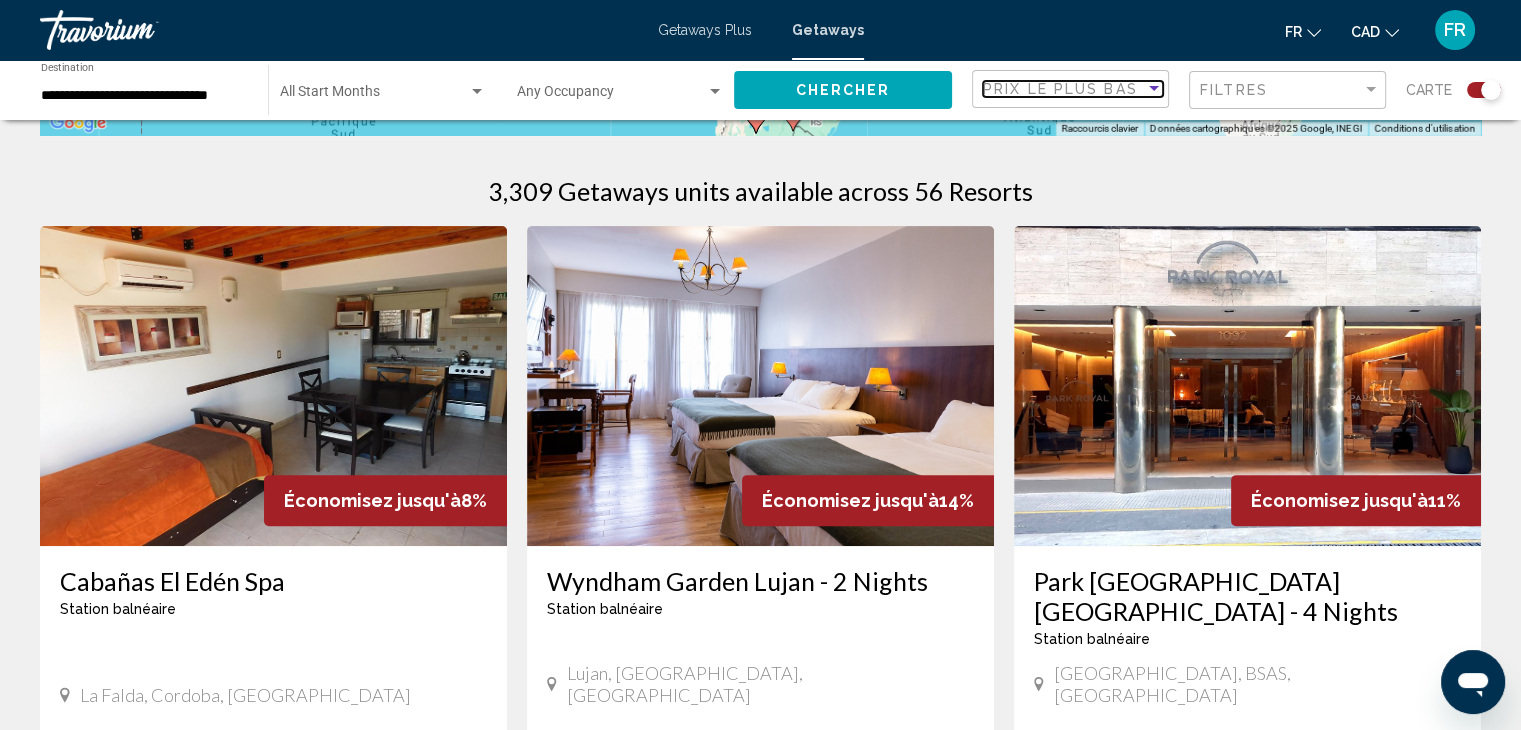 scroll, scrollTop: 0, scrollLeft: 0, axis: both 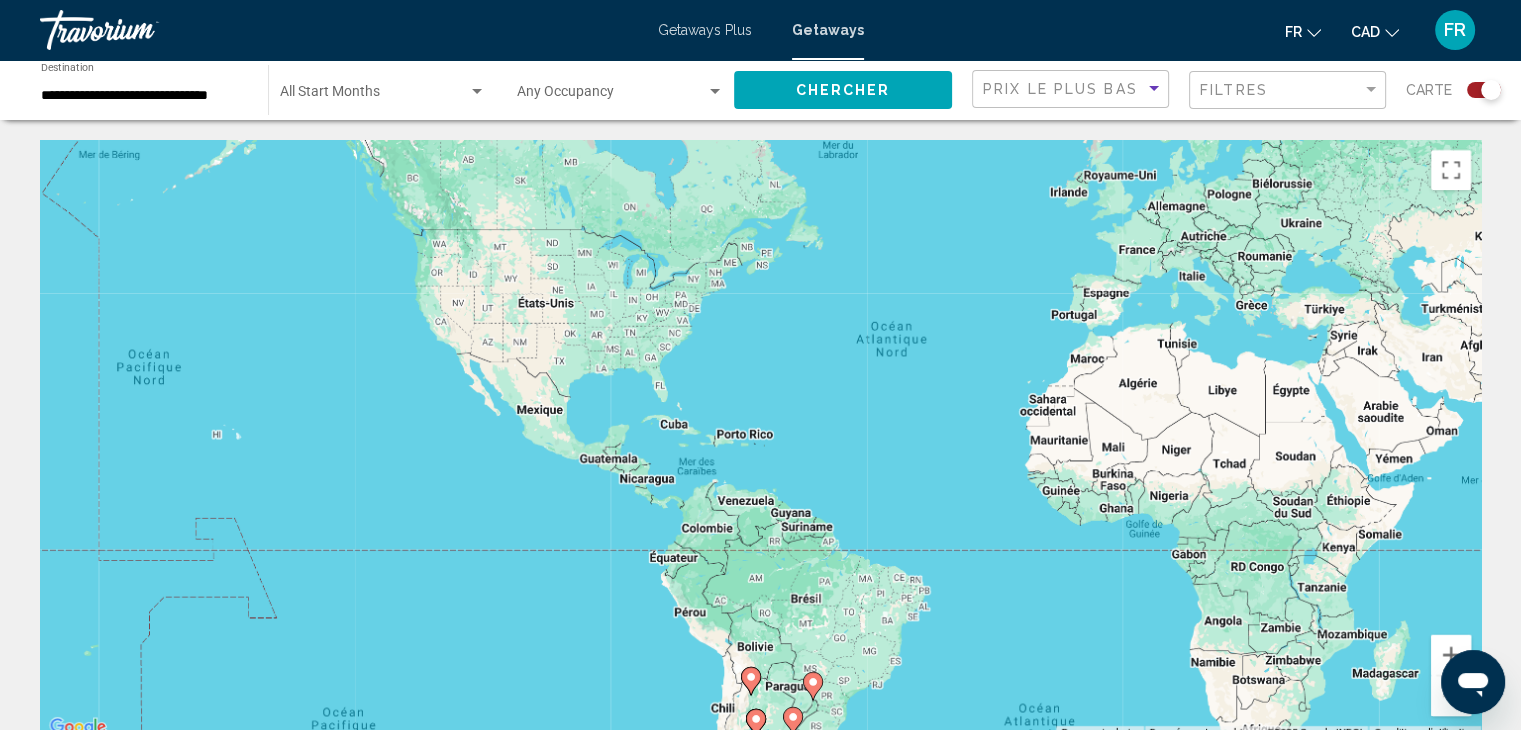 click on "Chercher" 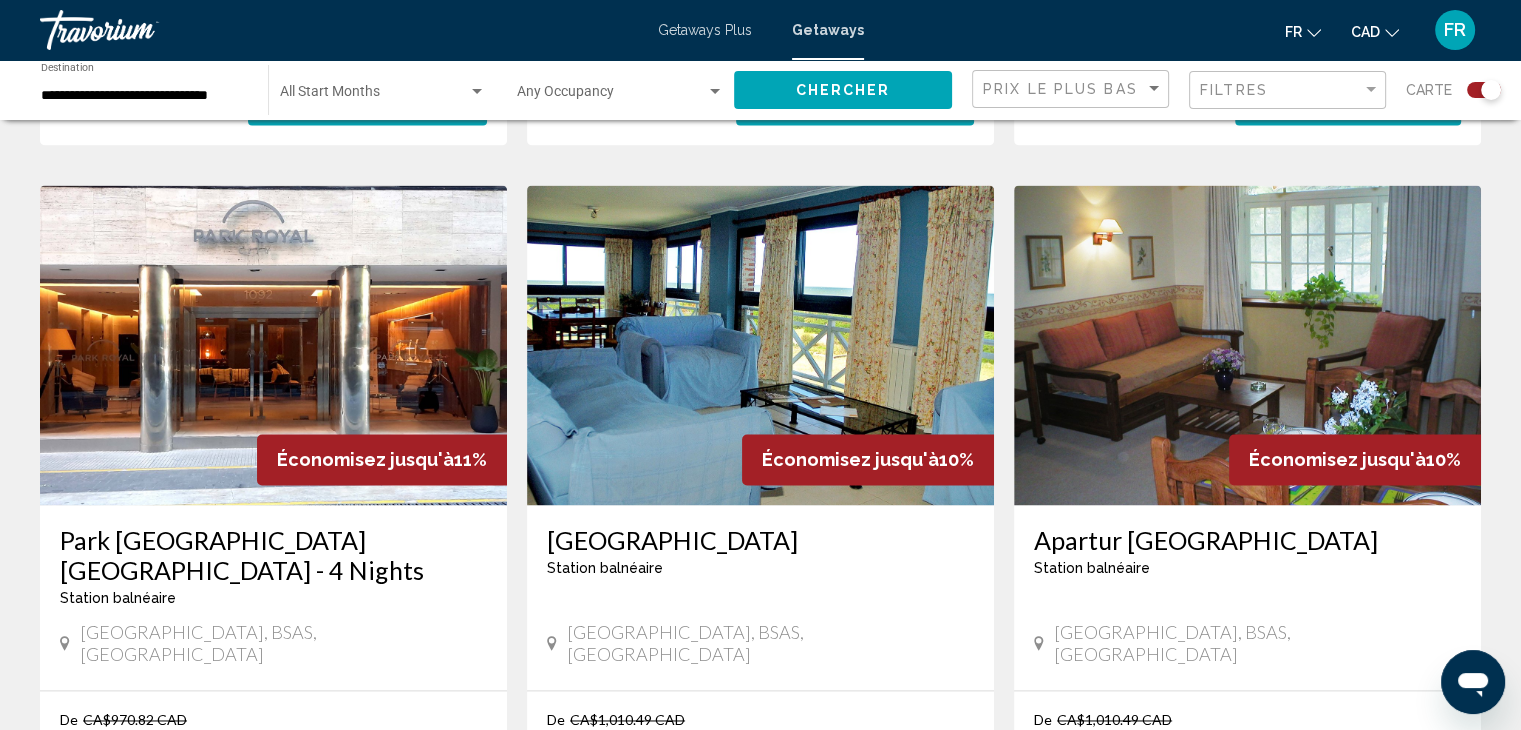 scroll, scrollTop: 2860, scrollLeft: 0, axis: vertical 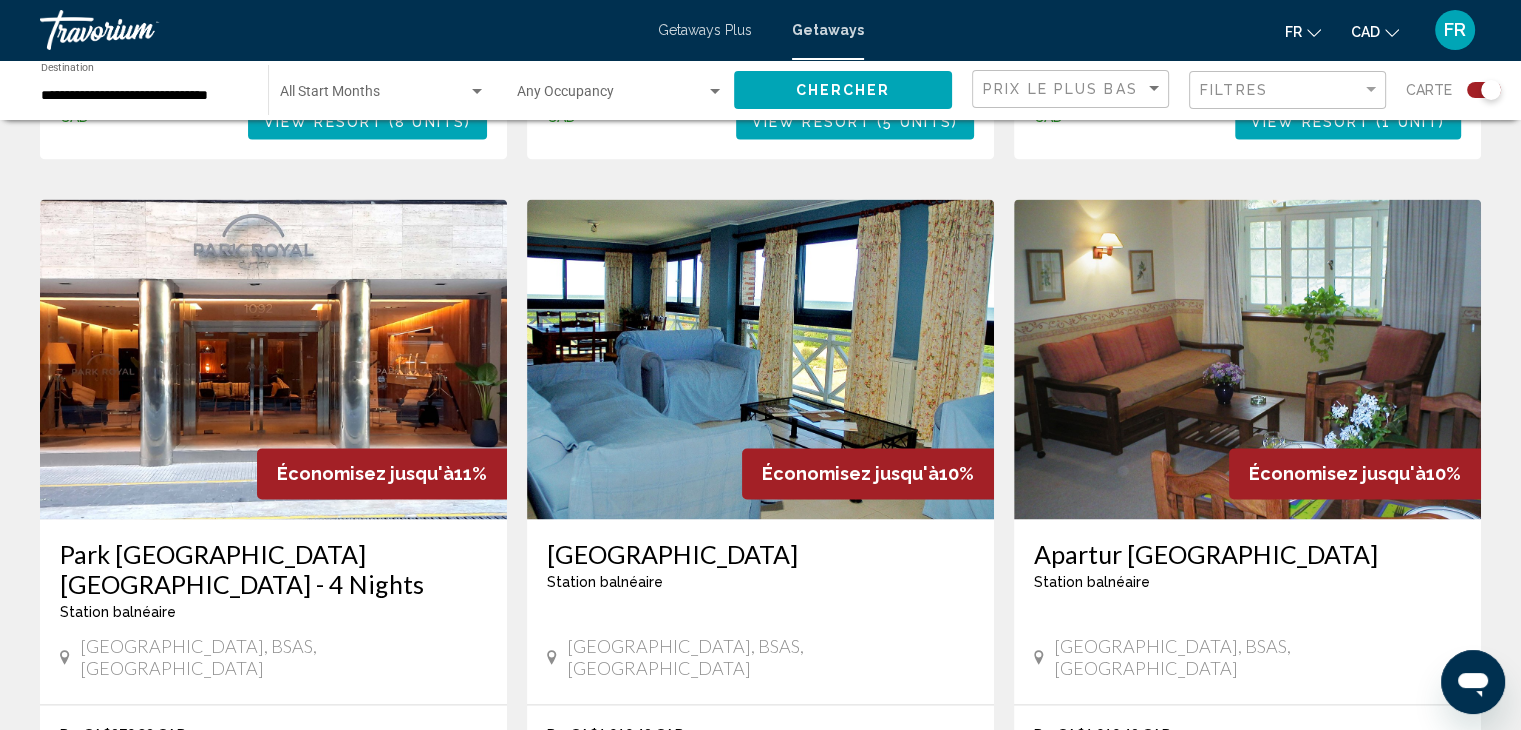 click on "page  2" at bounding box center [691, 962] 